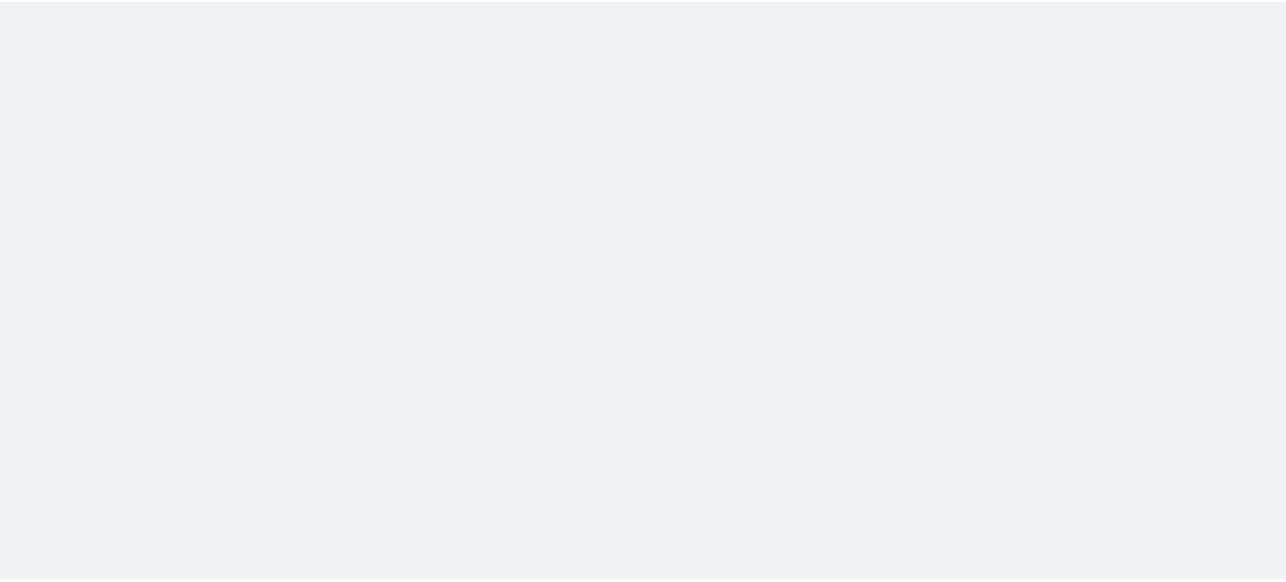 scroll, scrollTop: 0, scrollLeft: 0, axis: both 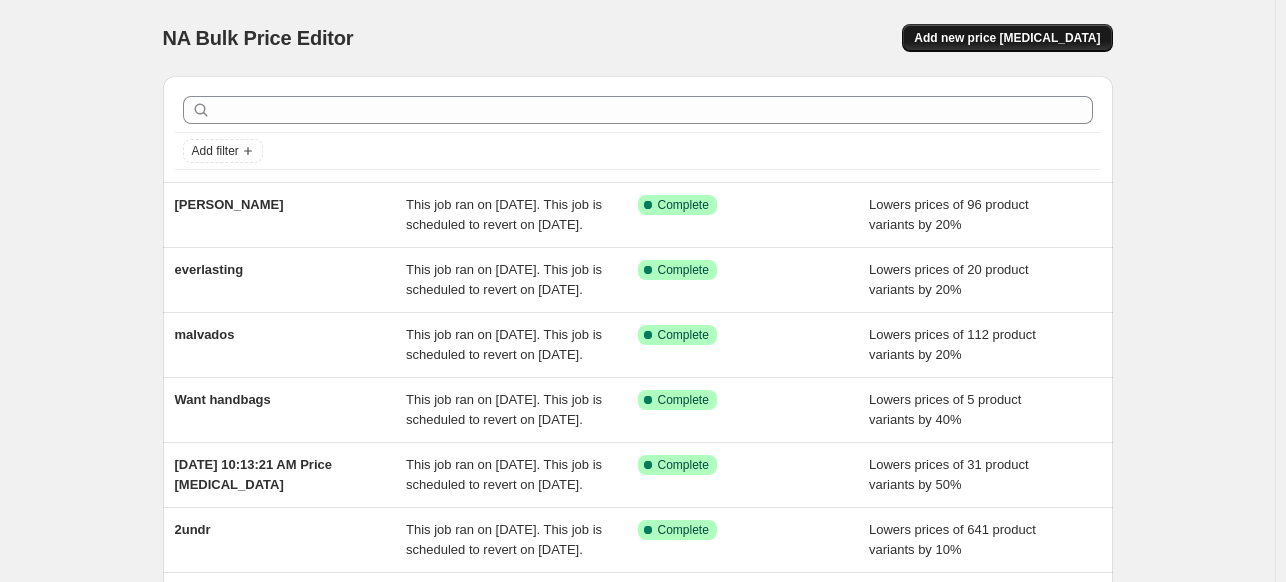 click on "Add new price [MEDICAL_DATA]" at bounding box center [1007, 38] 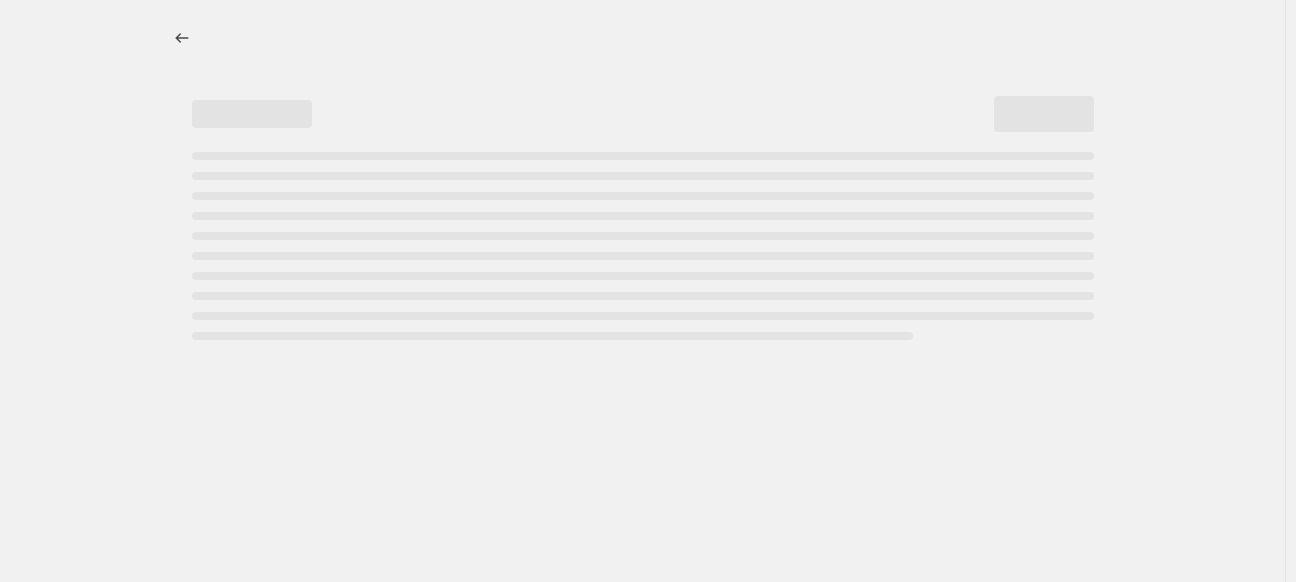 select on "percentage" 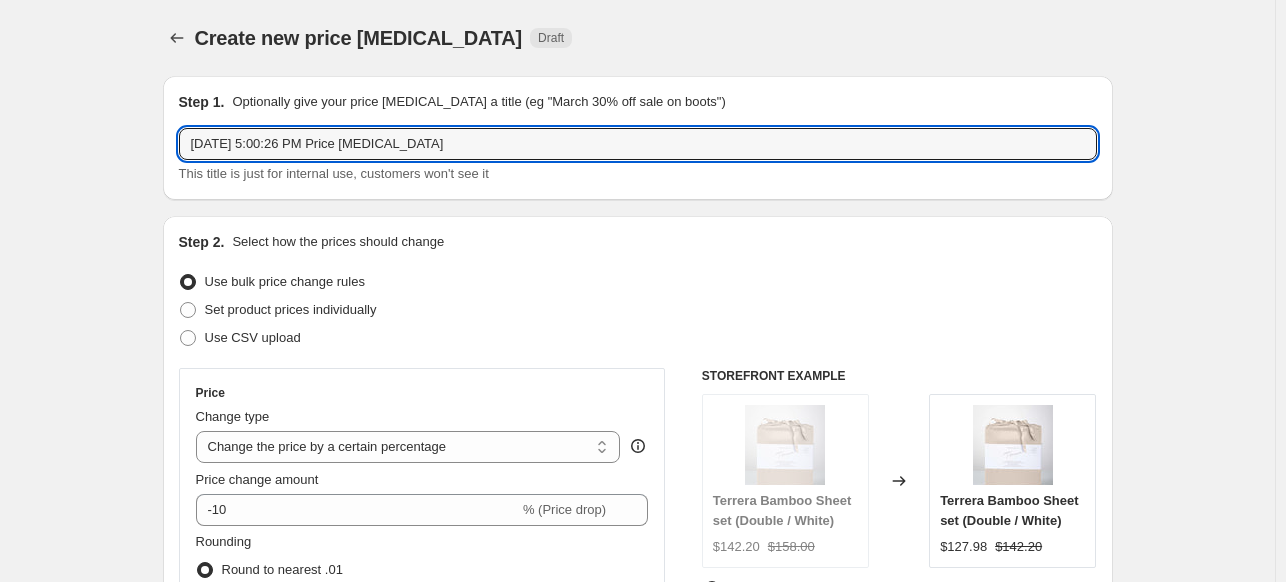drag, startPoint x: 536, startPoint y: 135, endPoint x: -240, endPoint y: 182, distance: 777.422 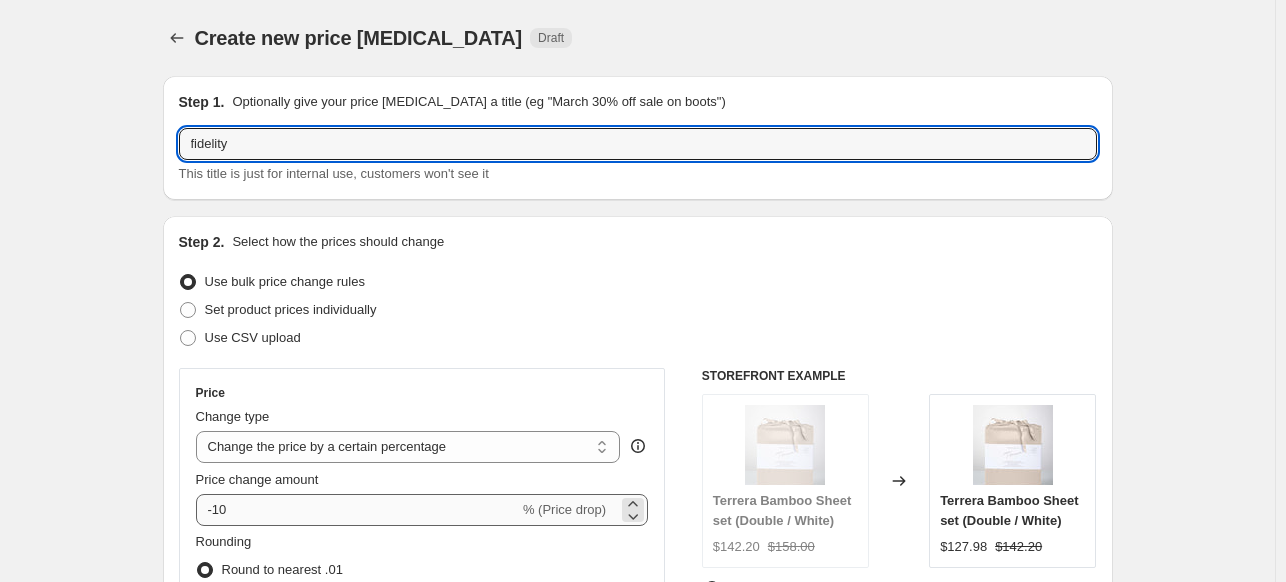type on "fidelity" 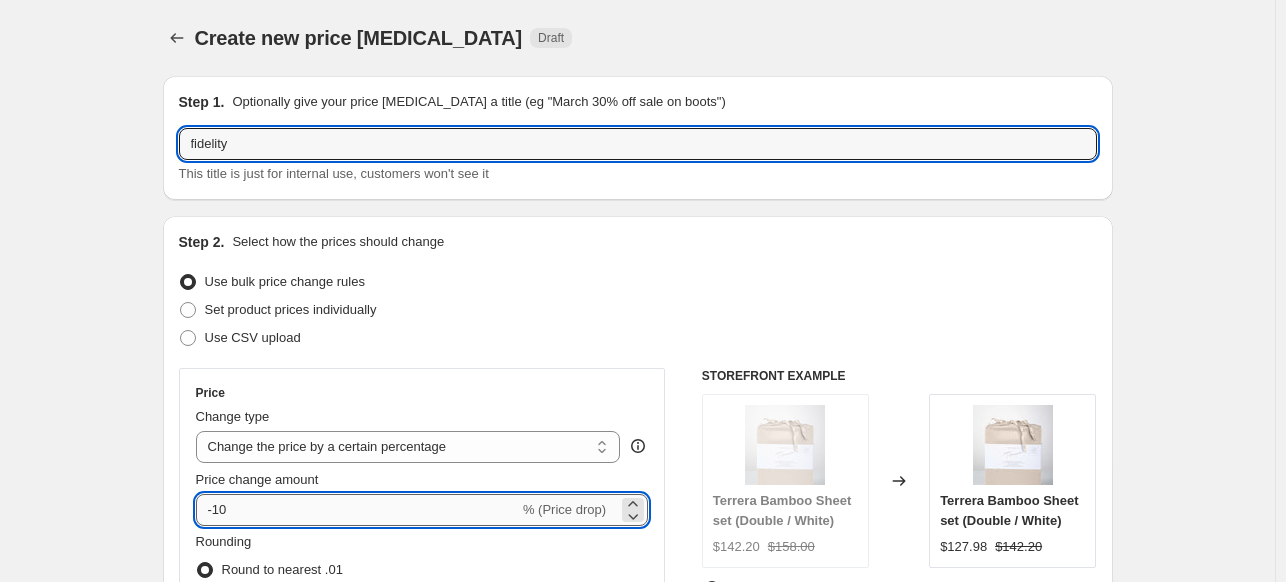click on "-10" at bounding box center [357, 510] 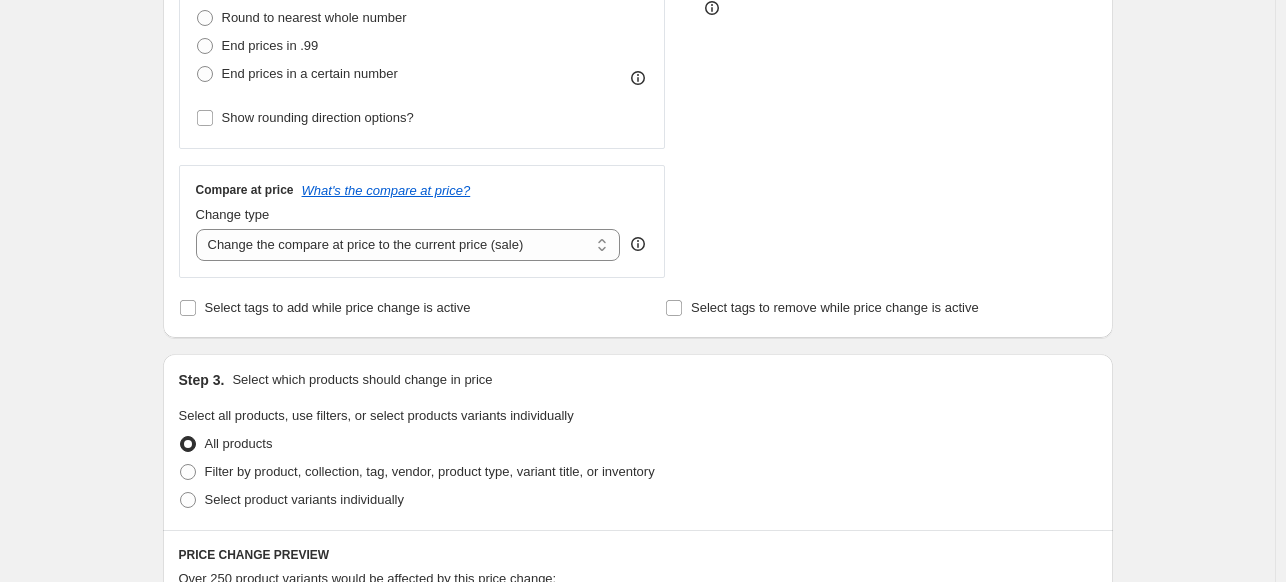 scroll, scrollTop: 800, scrollLeft: 0, axis: vertical 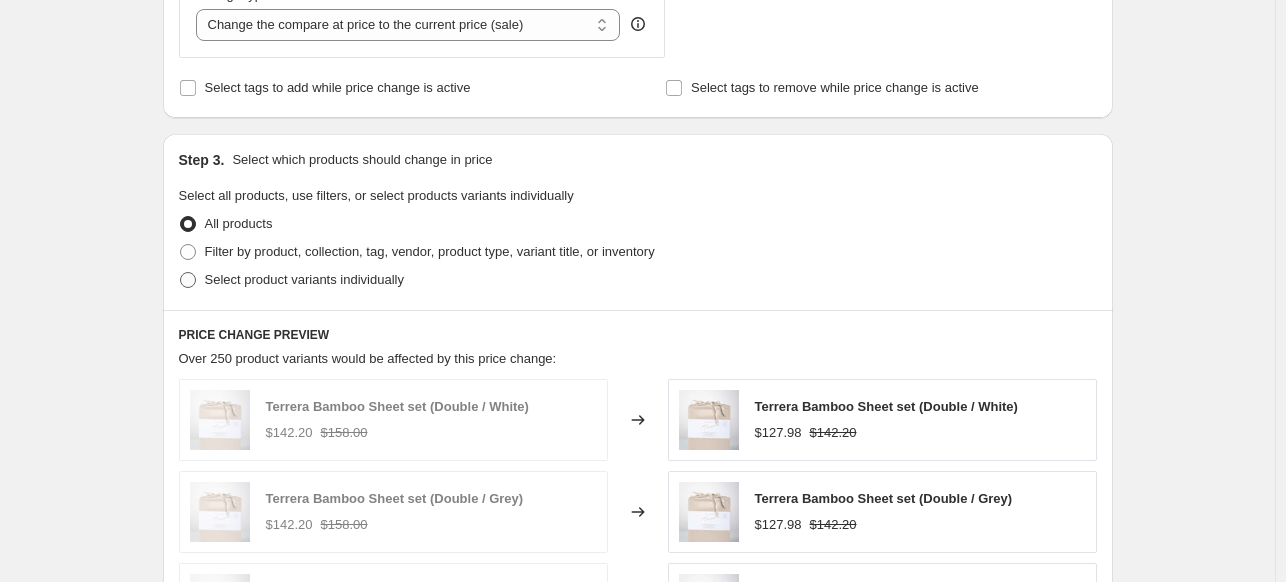 type on "-15" 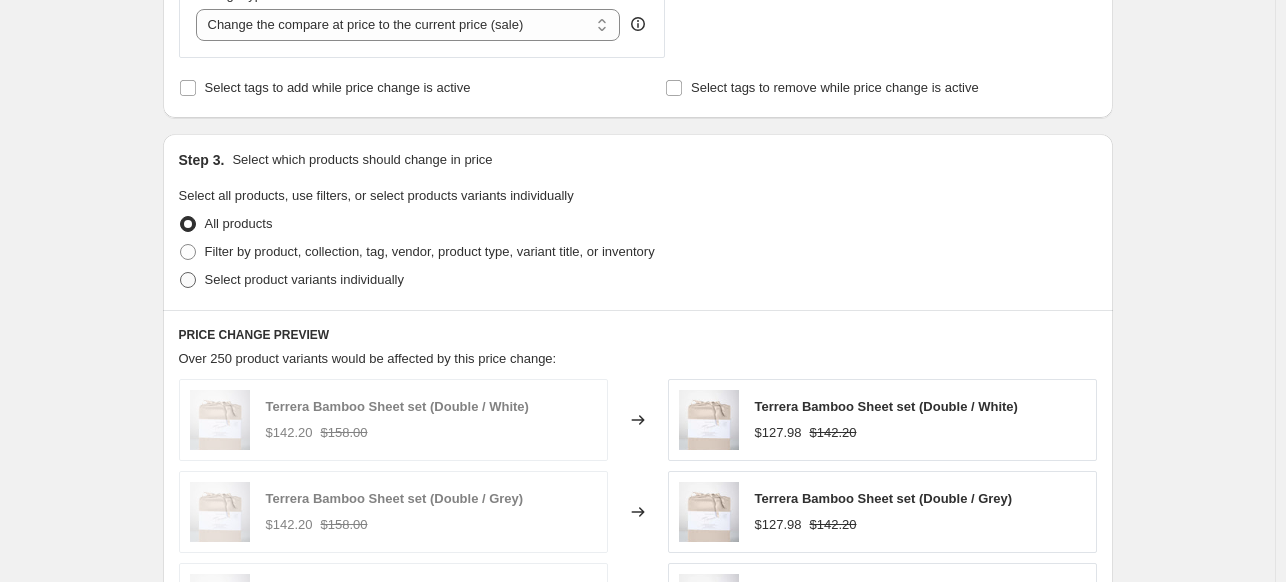 radio on "true" 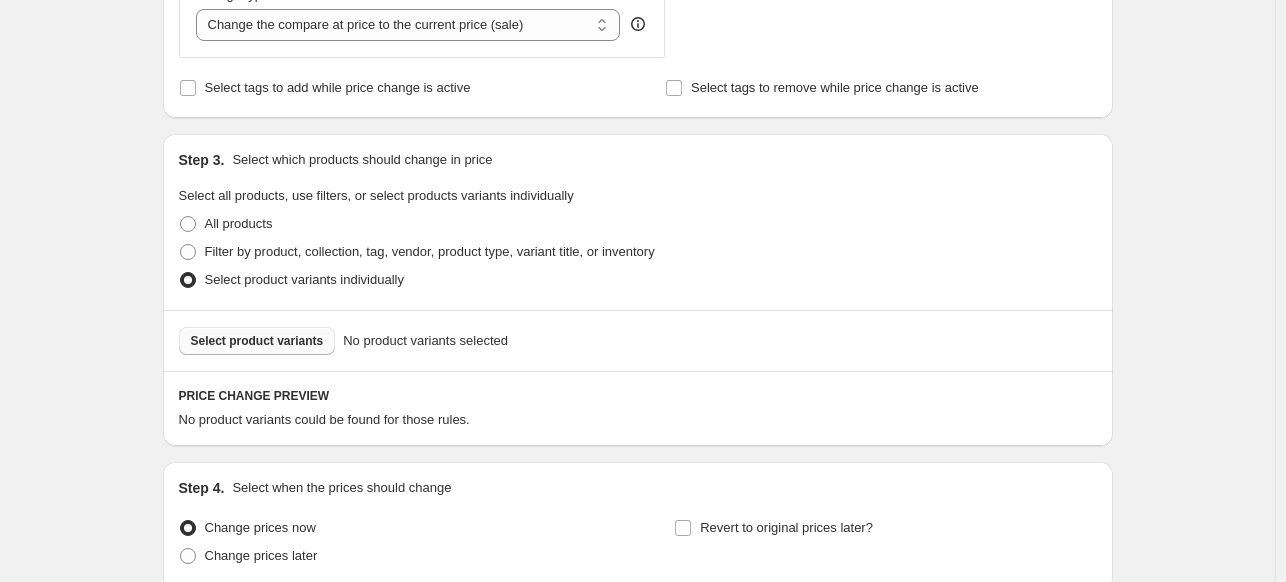 click on "Select product variants" at bounding box center (257, 341) 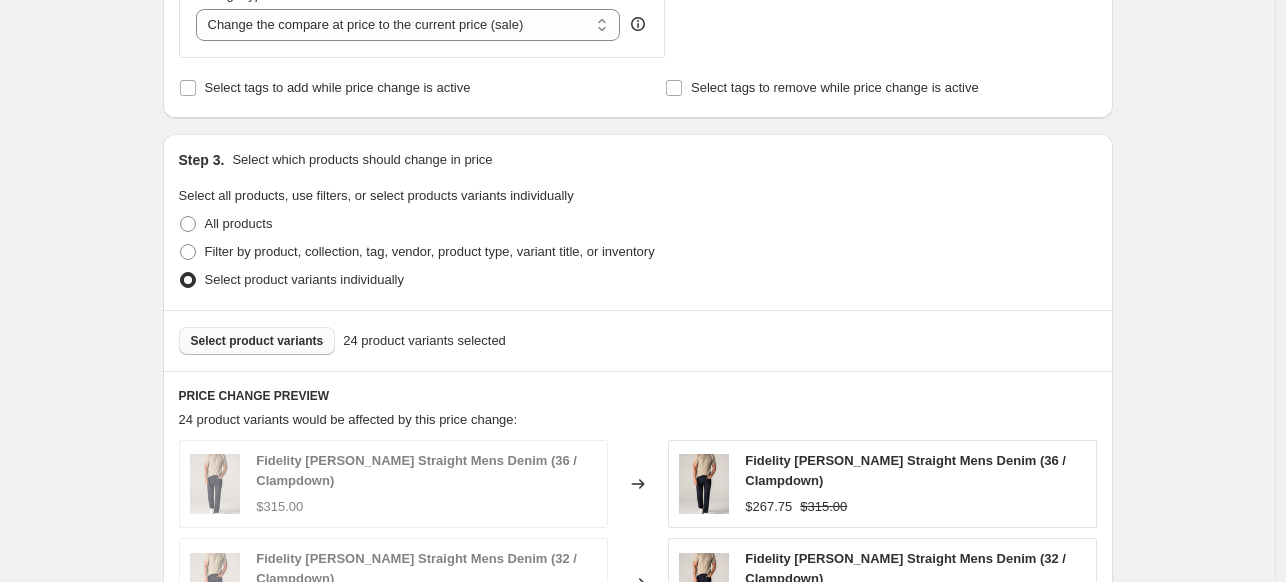 click on "Select product variants" at bounding box center [257, 341] 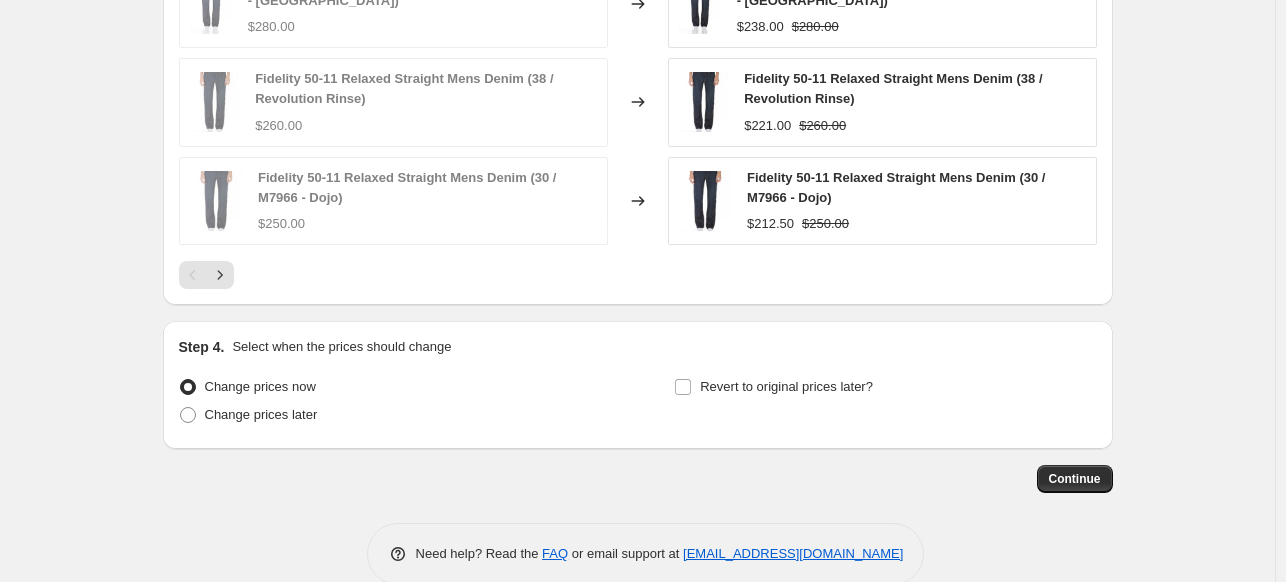 scroll, scrollTop: 1507, scrollLeft: 0, axis: vertical 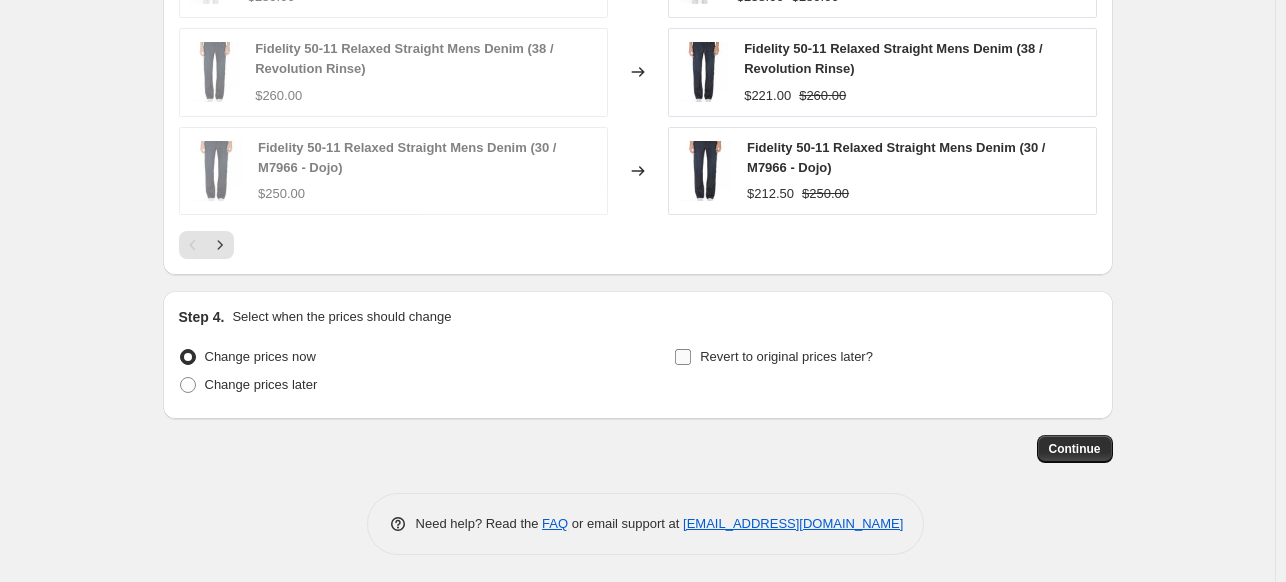 click on "Revert to original prices later?" at bounding box center (683, 357) 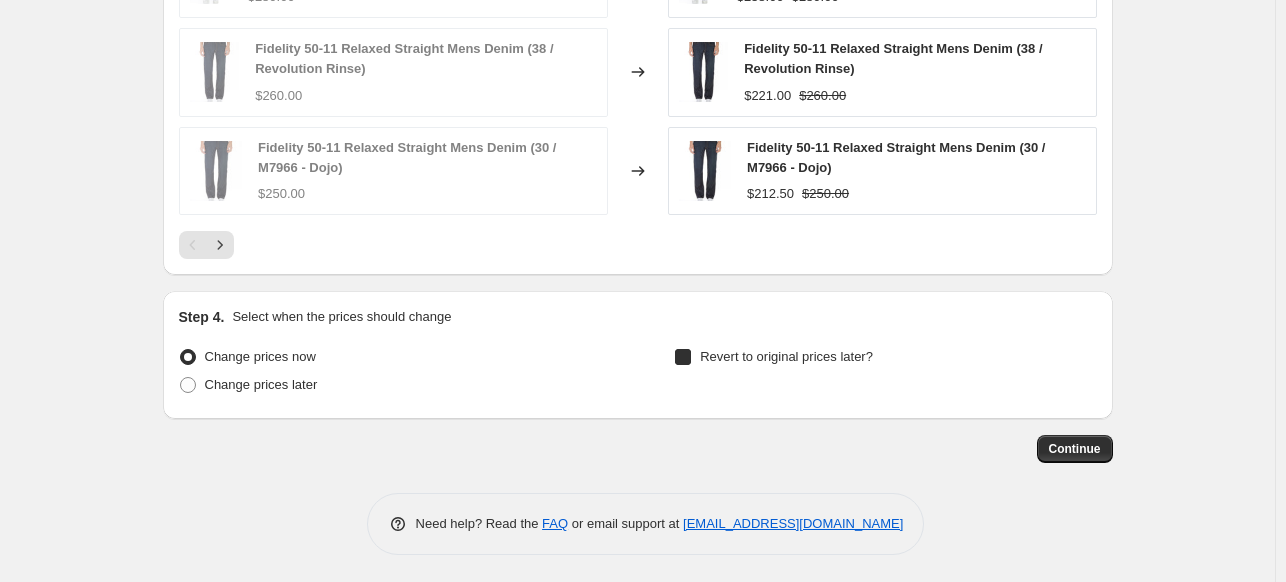 checkbox on "true" 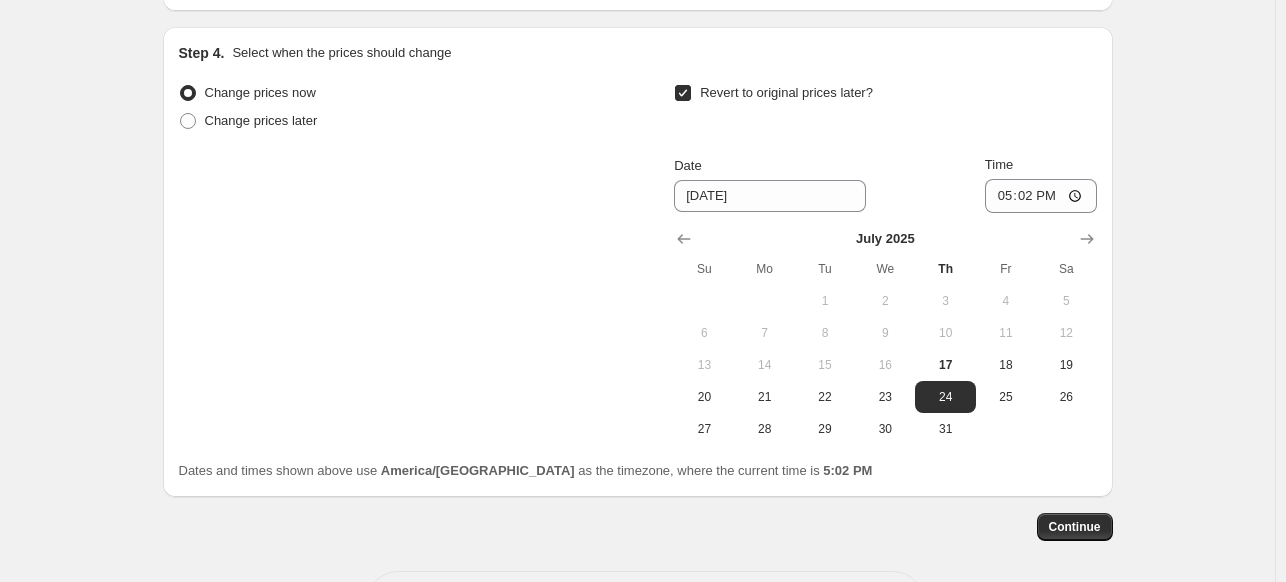 scroll, scrollTop: 1807, scrollLeft: 0, axis: vertical 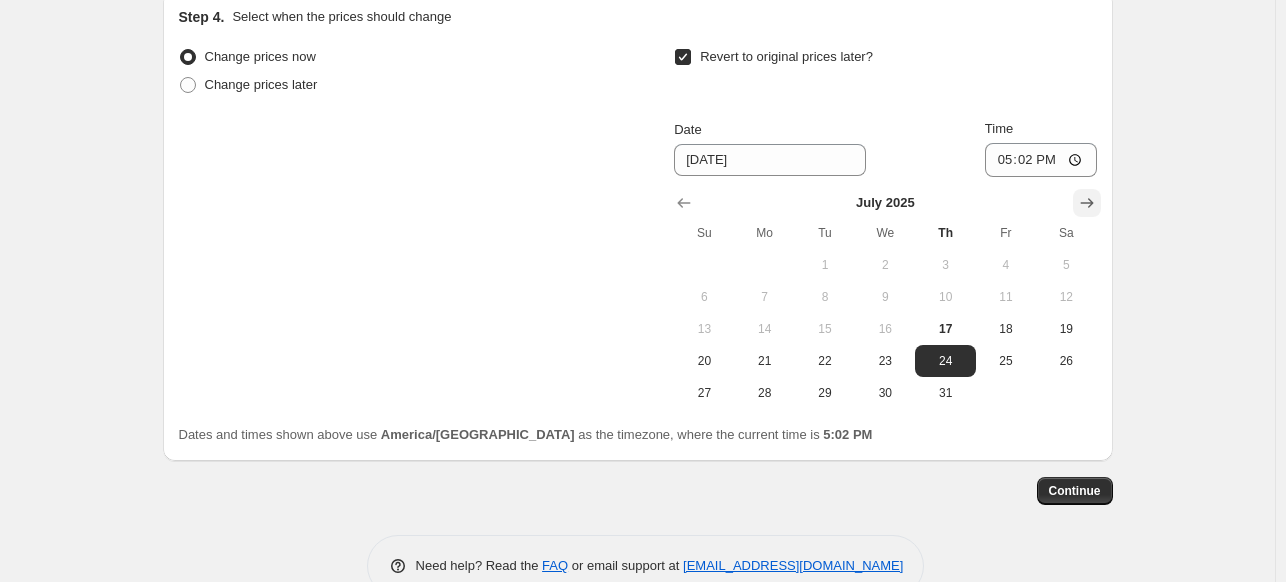 click 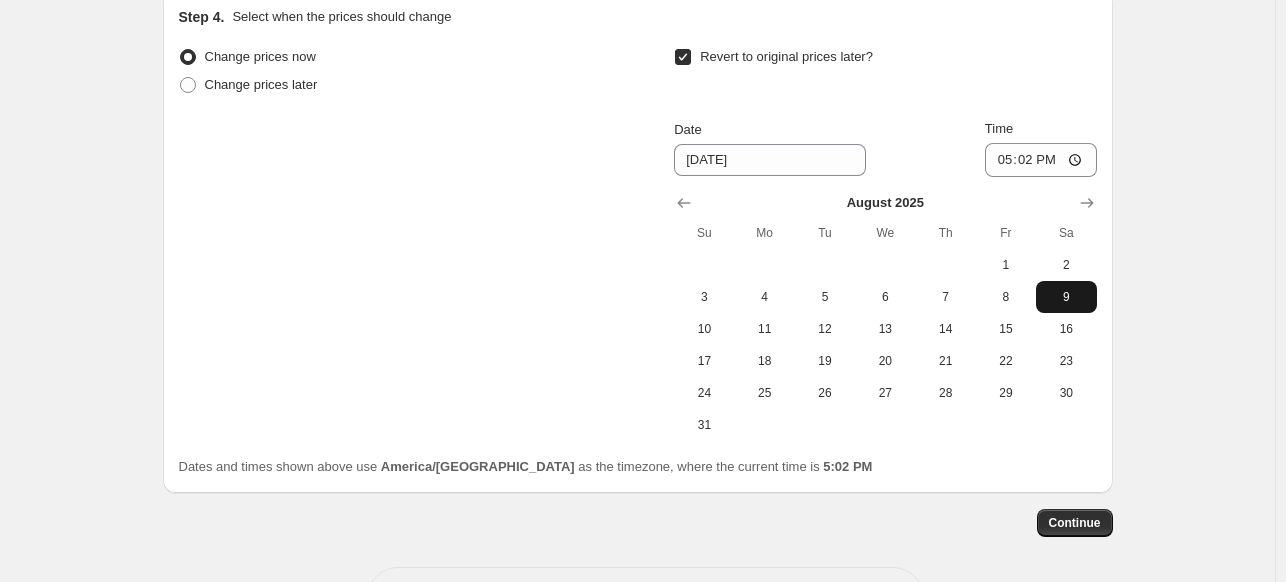 click on "9" at bounding box center (1066, 297) 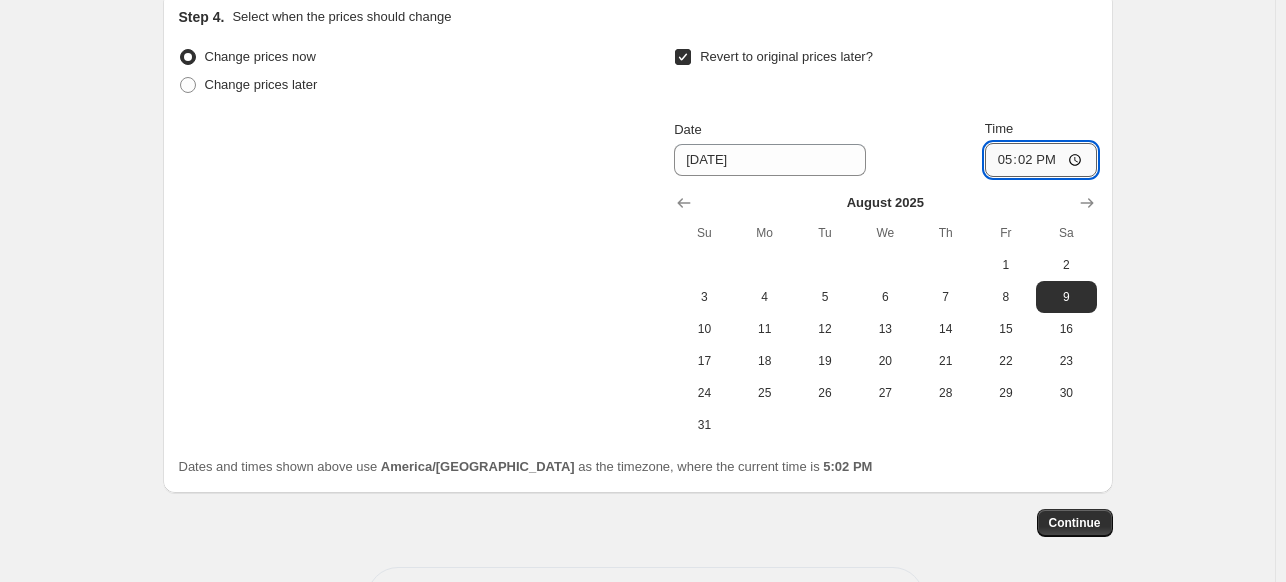 click on "17:02" at bounding box center (1041, 160) 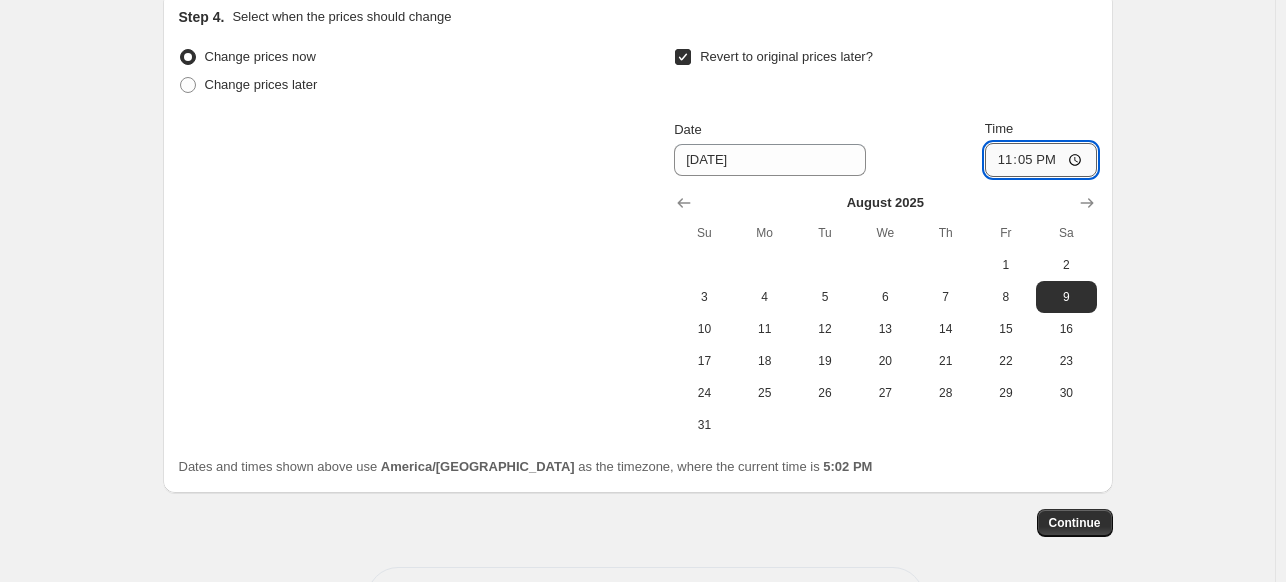 type on "23:59" 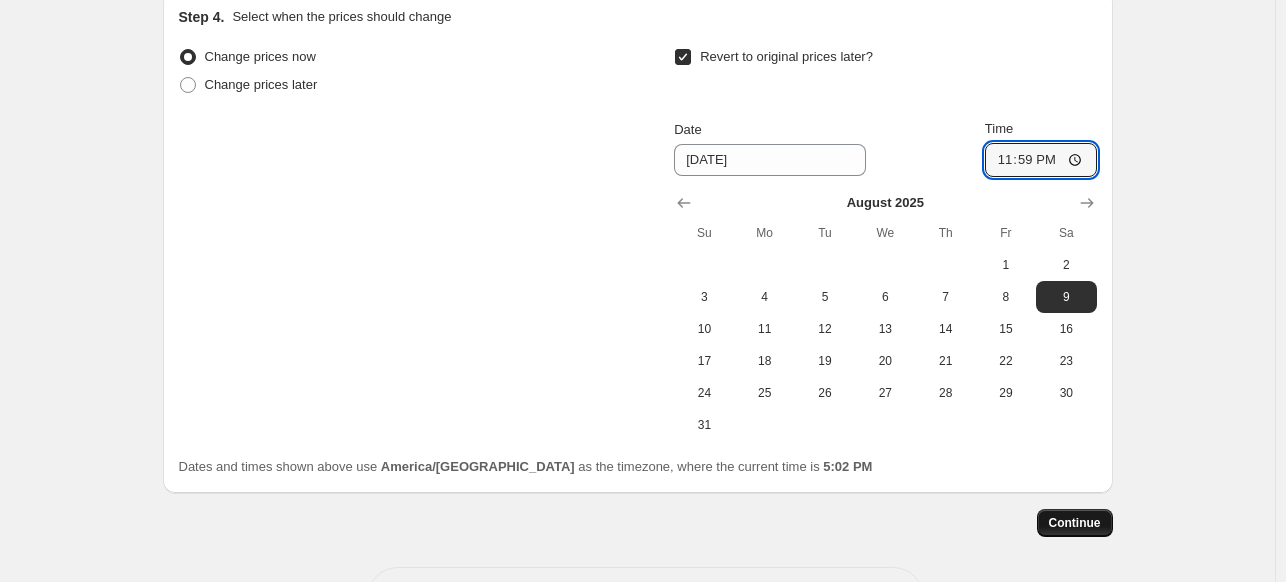 click on "Continue" at bounding box center (1075, 523) 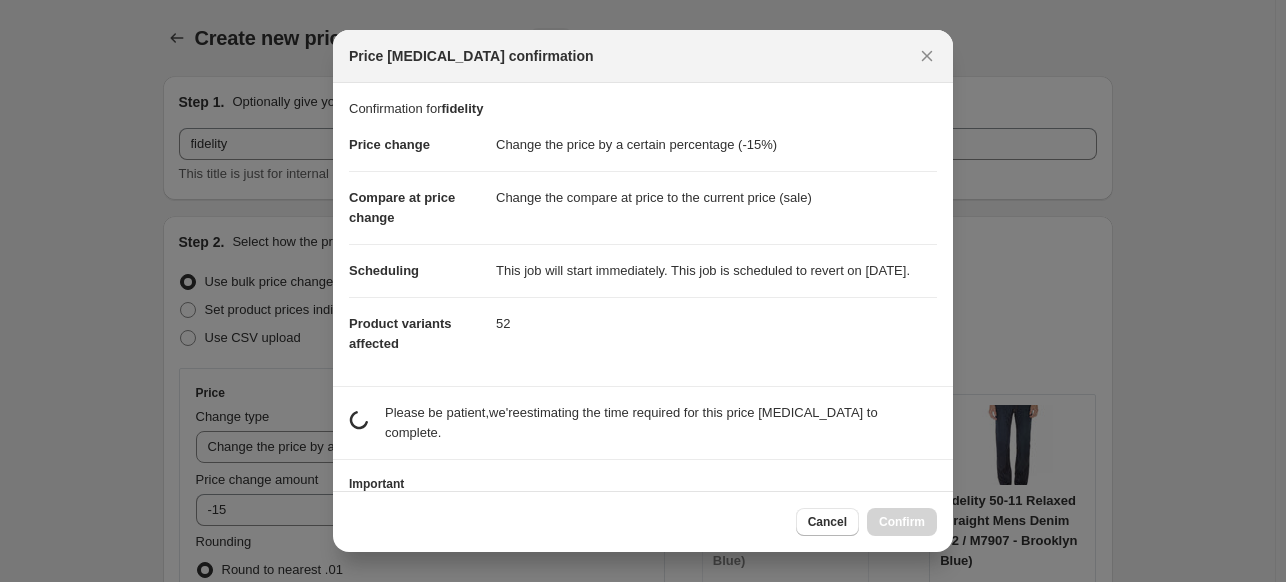 scroll, scrollTop: 0, scrollLeft: 0, axis: both 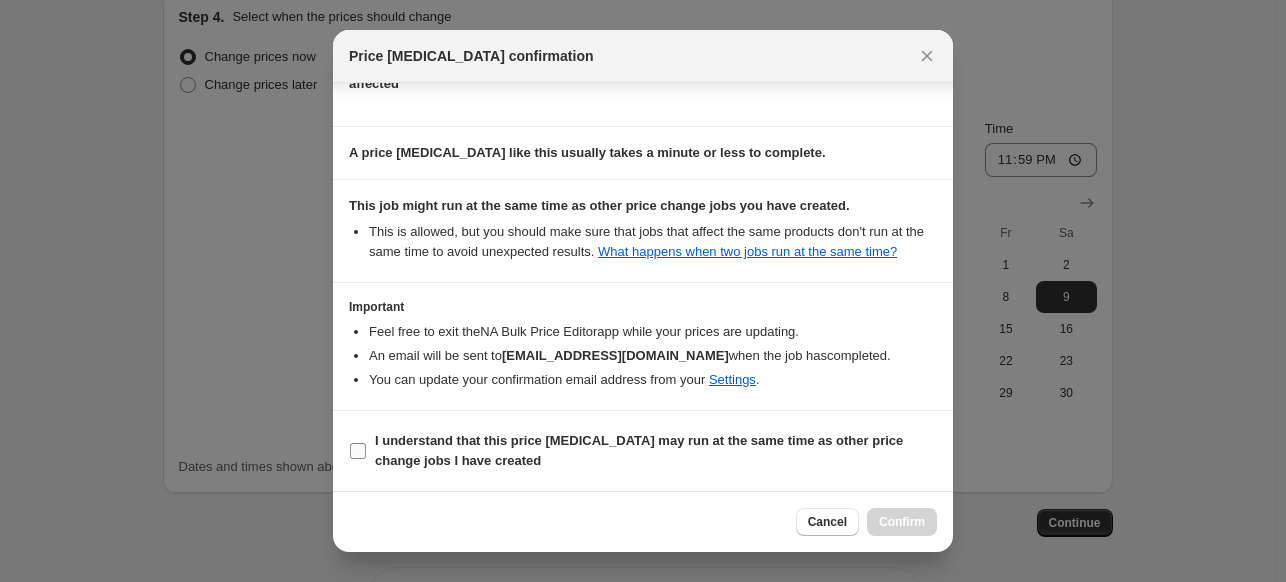 click on "I understand that this price [MEDICAL_DATA] may run at the same time as other price change jobs I have created" at bounding box center [358, 451] 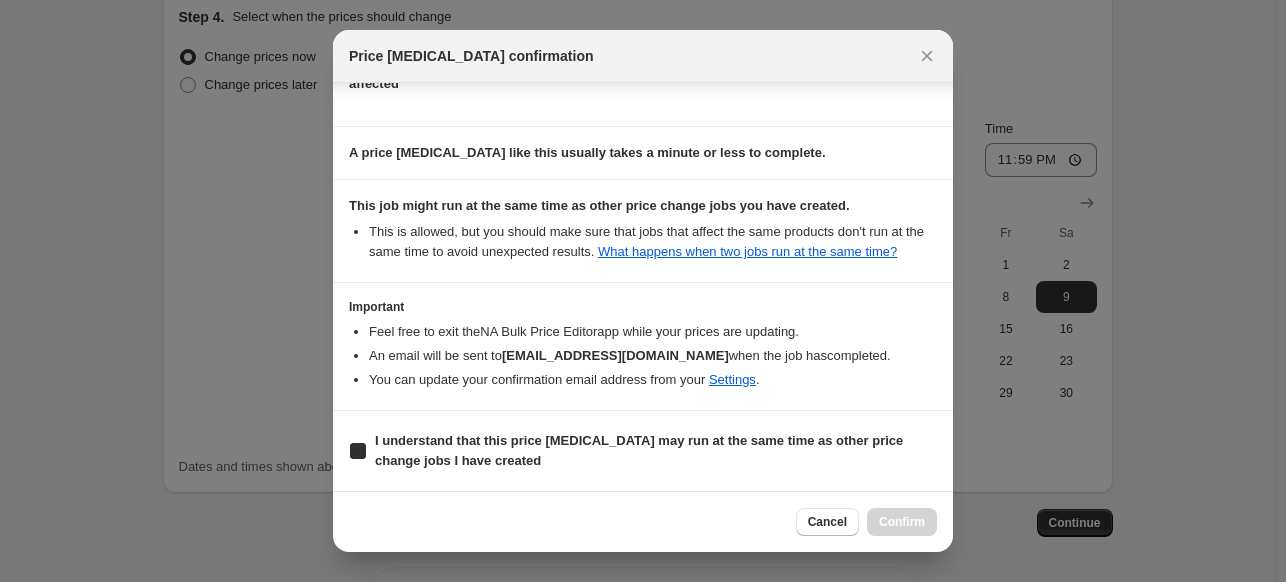 checkbox on "true" 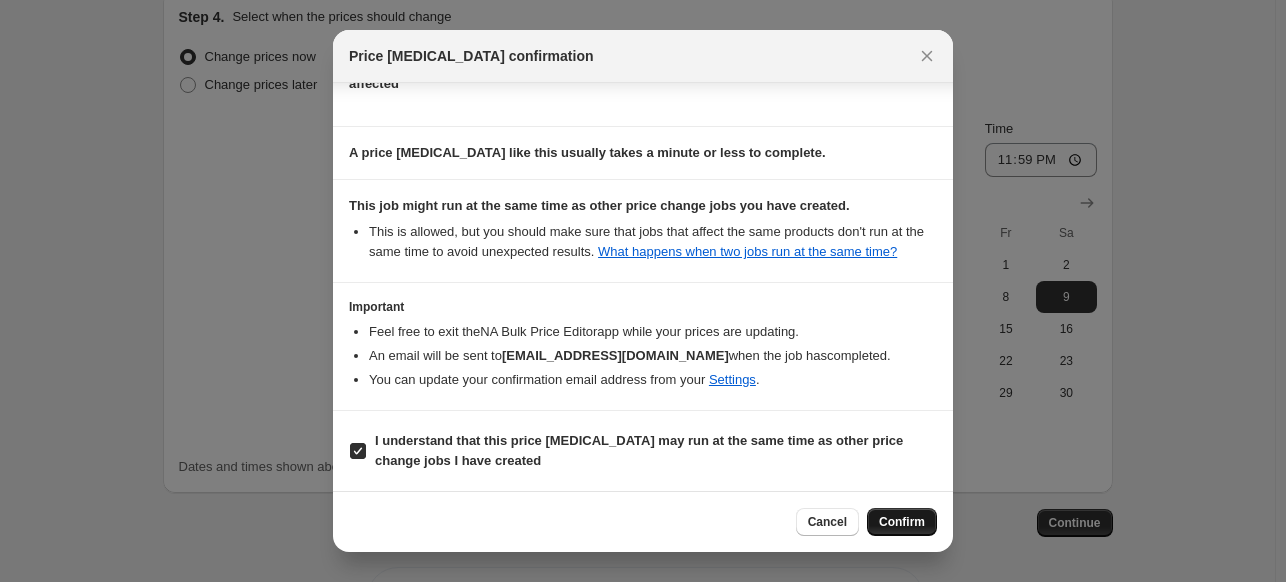 click on "Confirm" at bounding box center [902, 522] 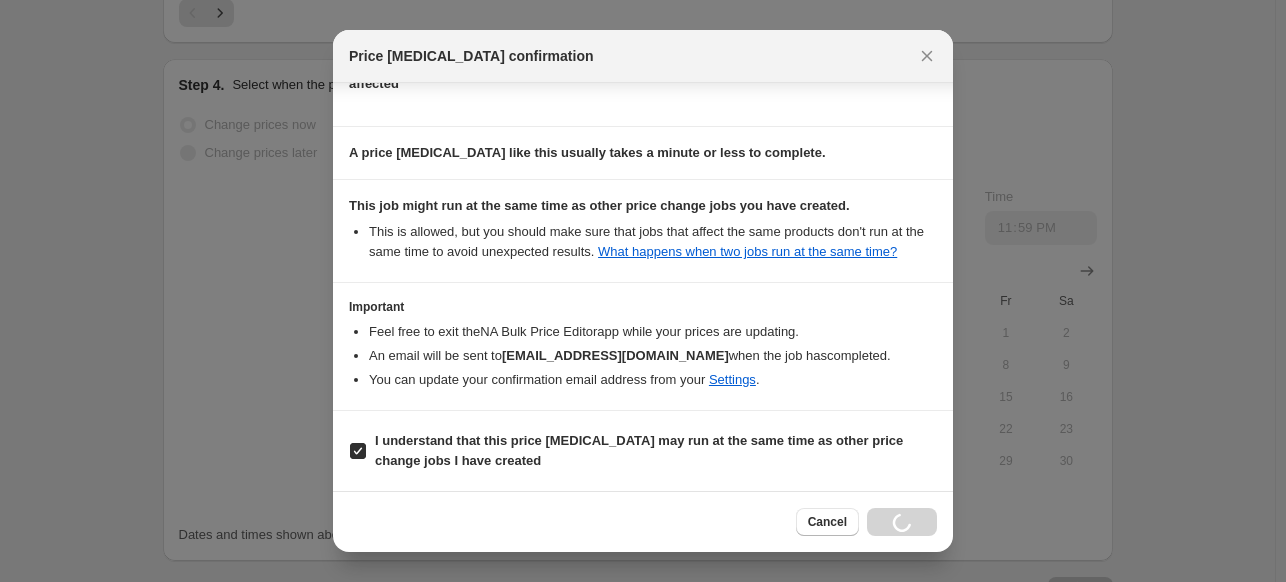scroll, scrollTop: 1875, scrollLeft: 0, axis: vertical 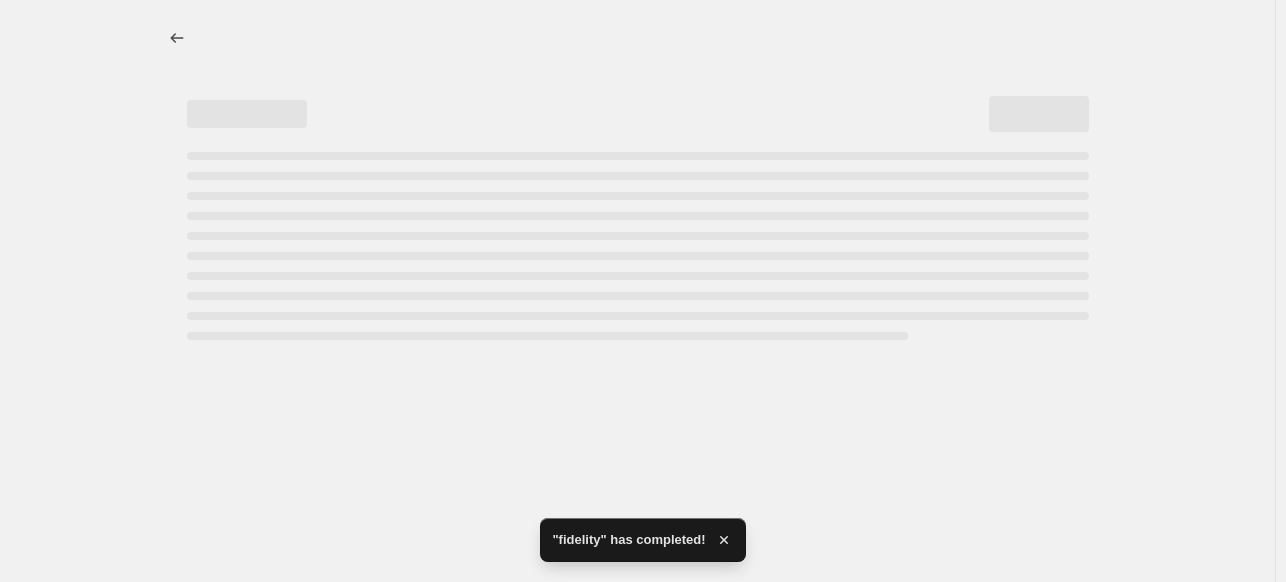 select on "percentage" 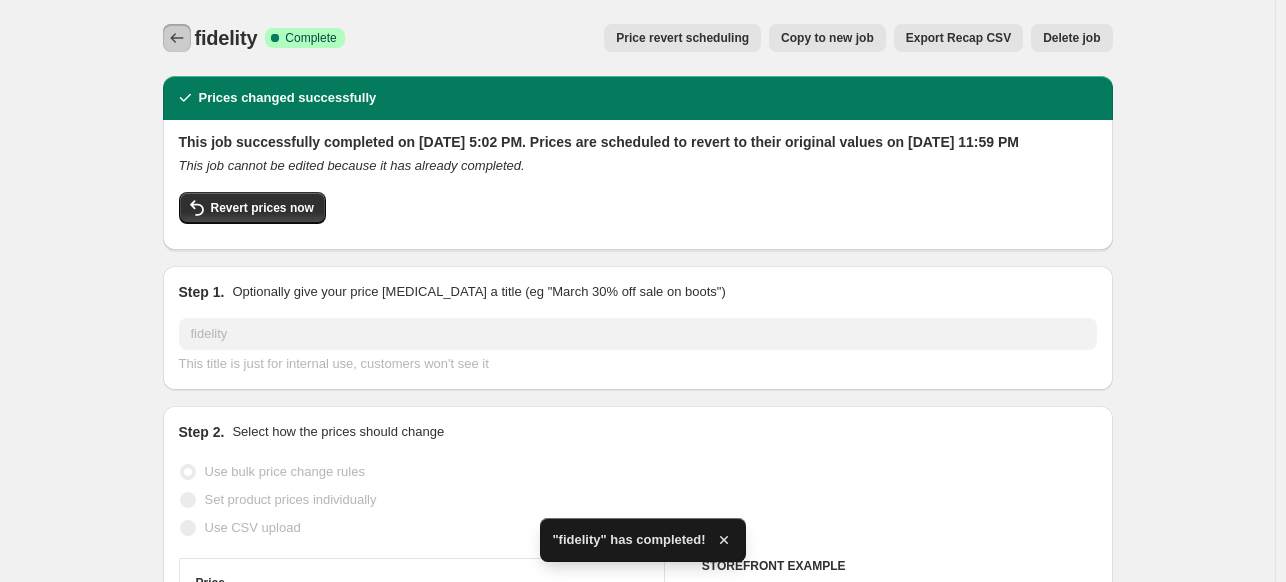click 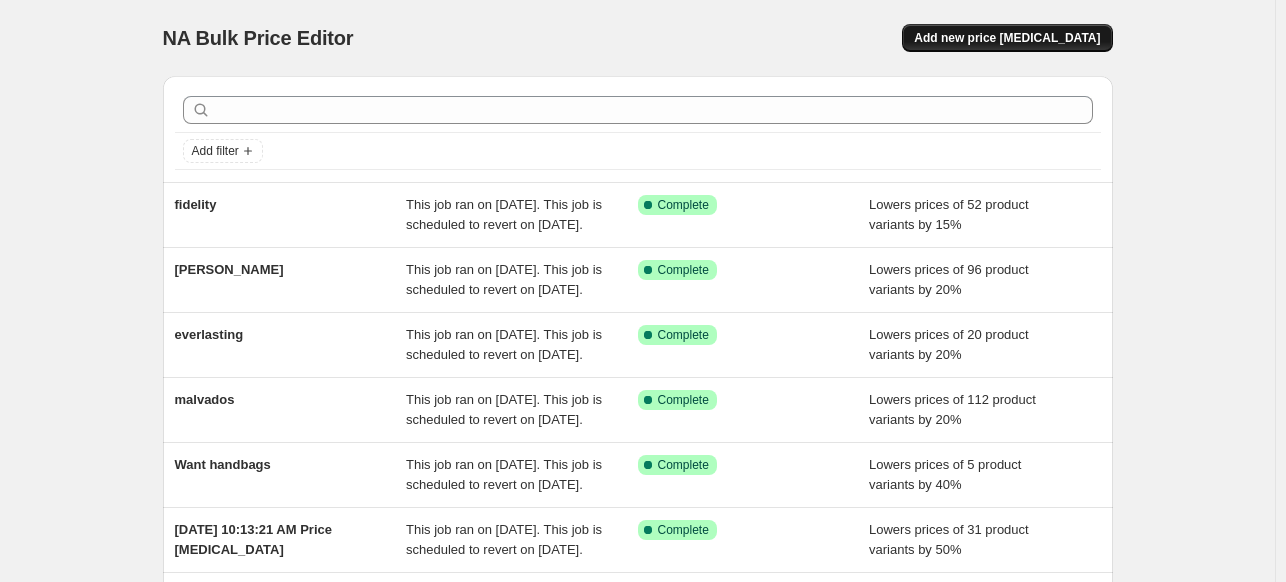 click on "Add new price [MEDICAL_DATA]" at bounding box center (1007, 38) 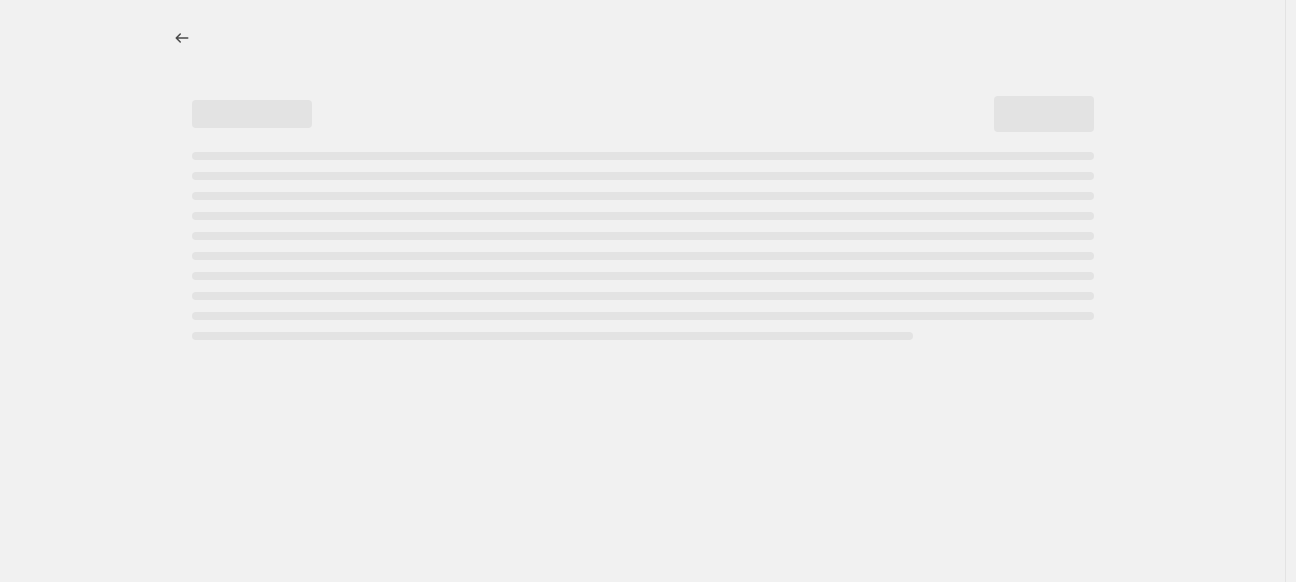 select on "percentage" 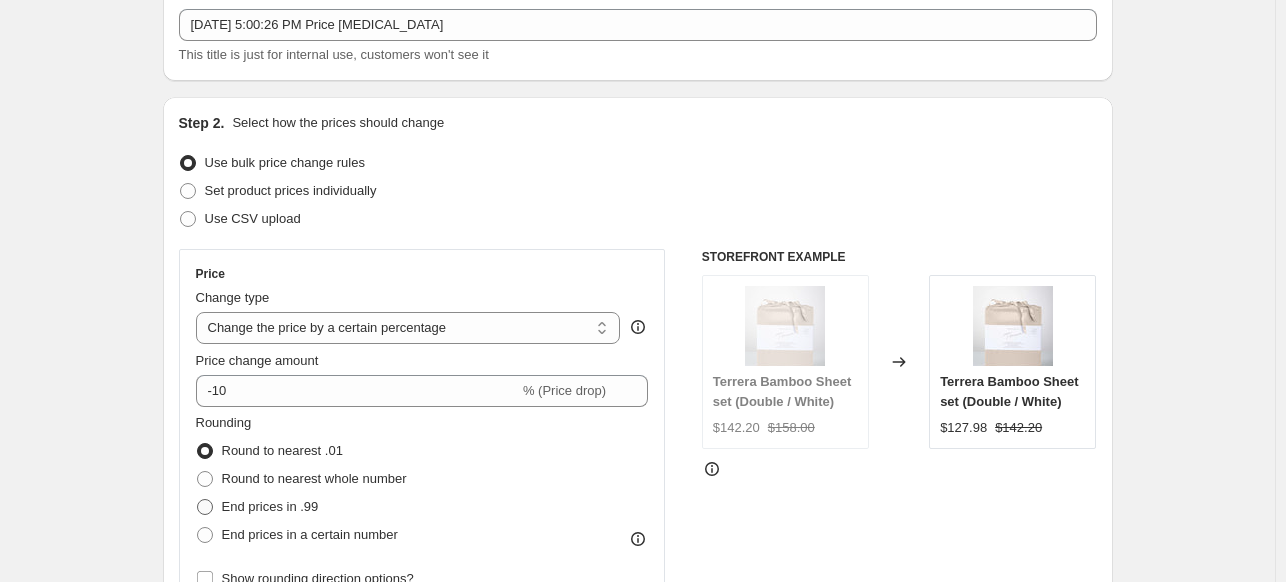 scroll, scrollTop: 300, scrollLeft: 0, axis: vertical 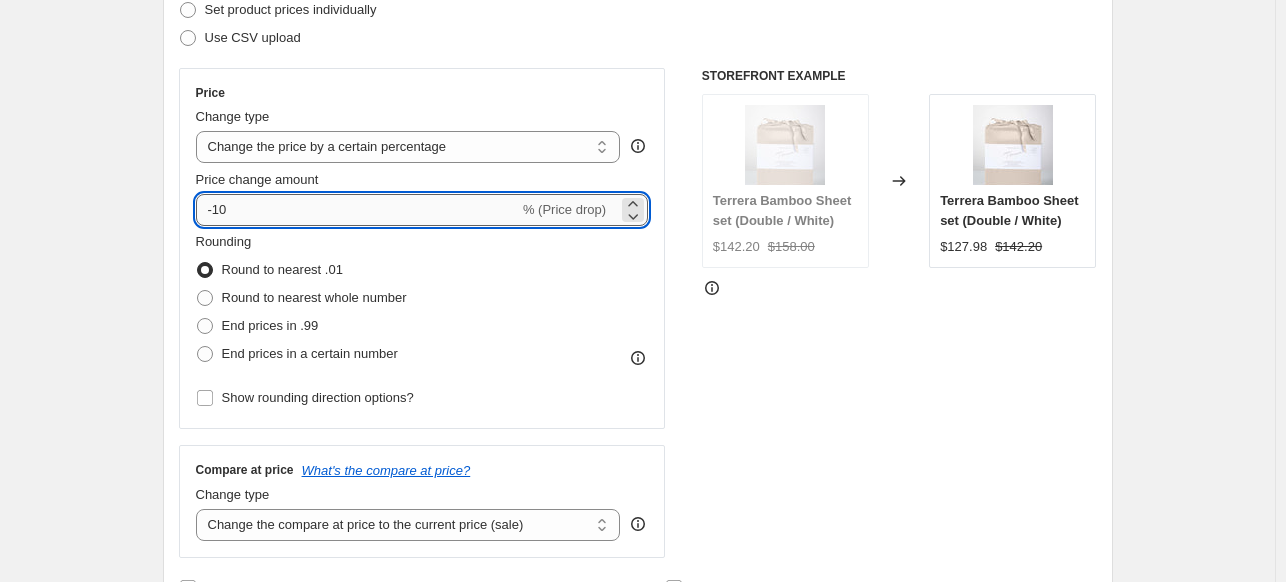 click on "-10" at bounding box center [357, 210] 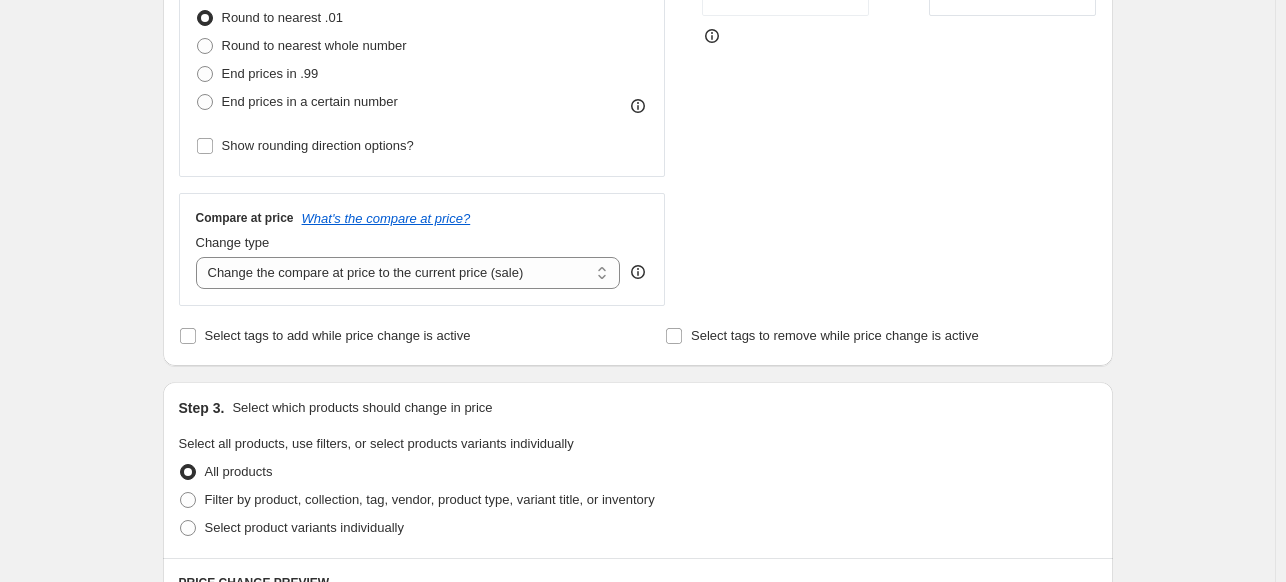 scroll, scrollTop: 600, scrollLeft: 0, axis: vertical 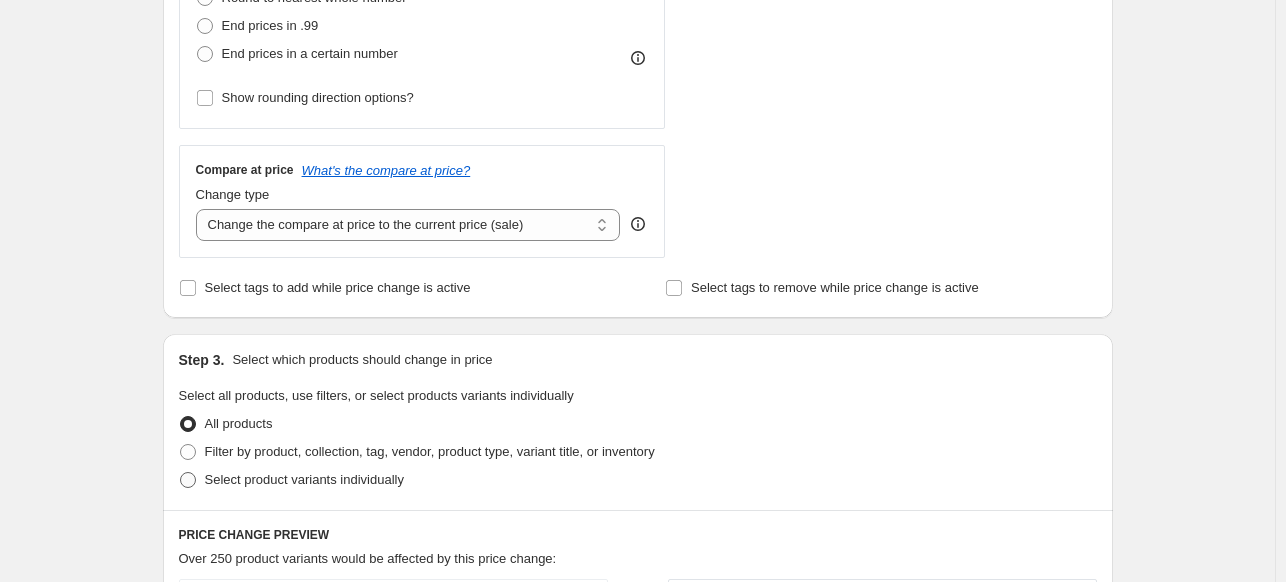 type on "-18" 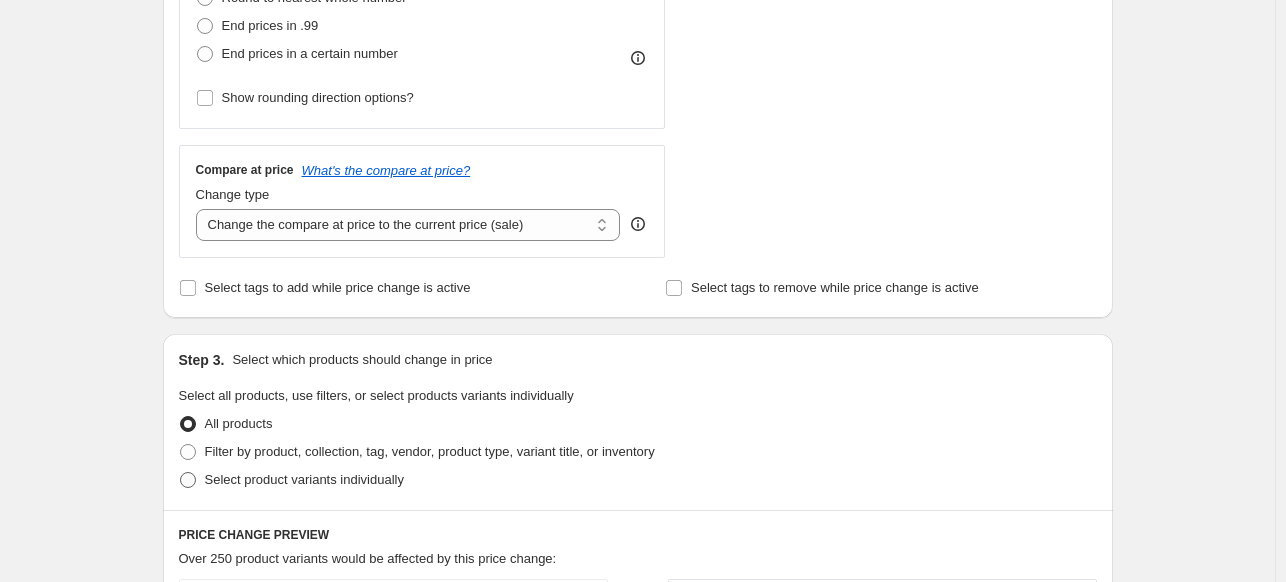 radio on "true" 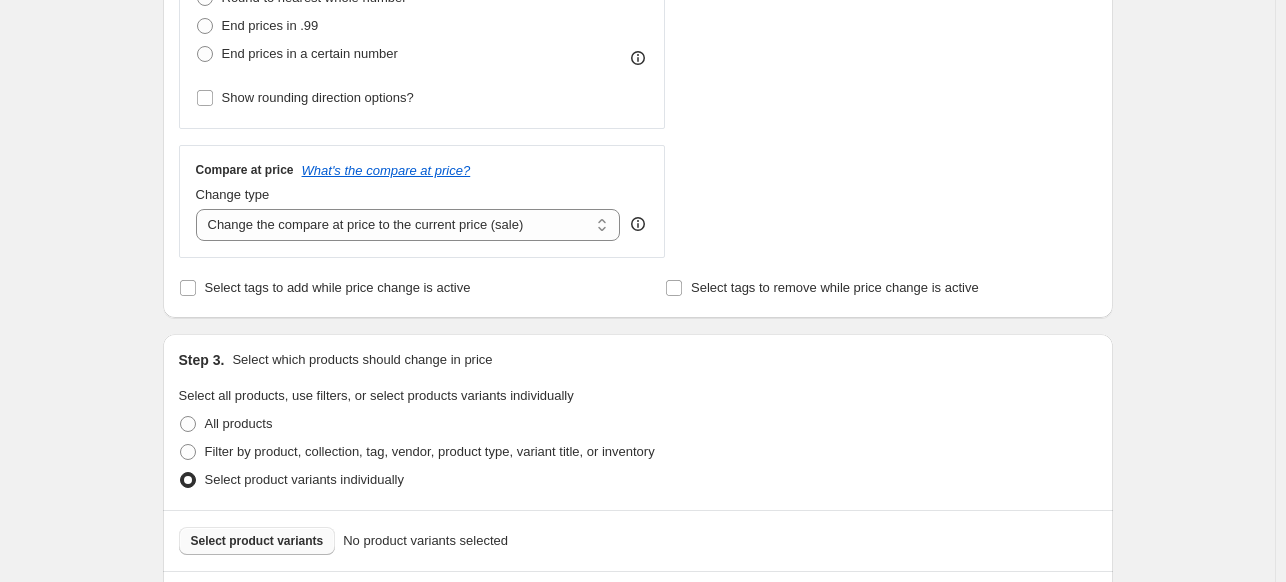 click on "Select product variants" at bounding box center [257, 541] 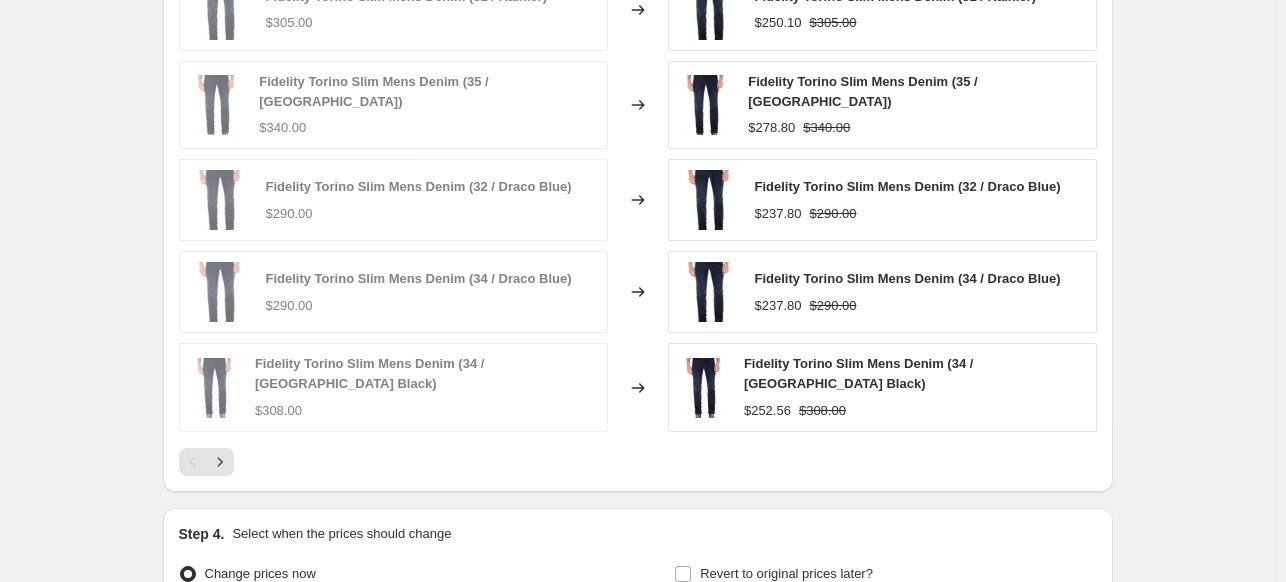 scroll, scrollTop: 1475, scrollLeft: 0, axis: vertical 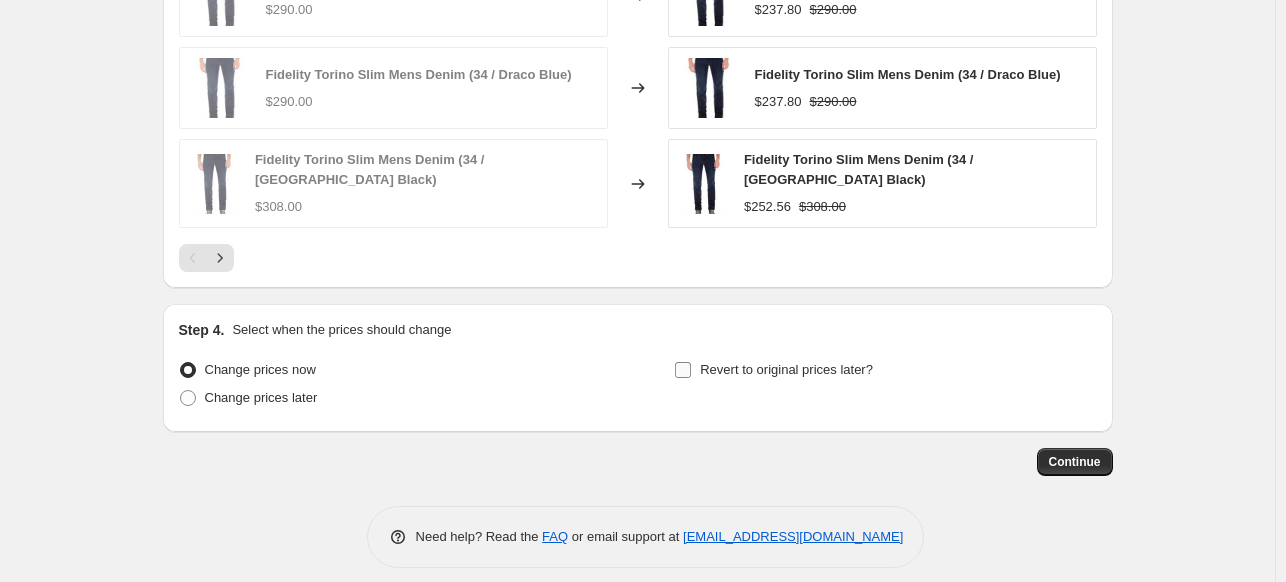 click on "Revert to original prices later?" at bounding box center (786, 369) 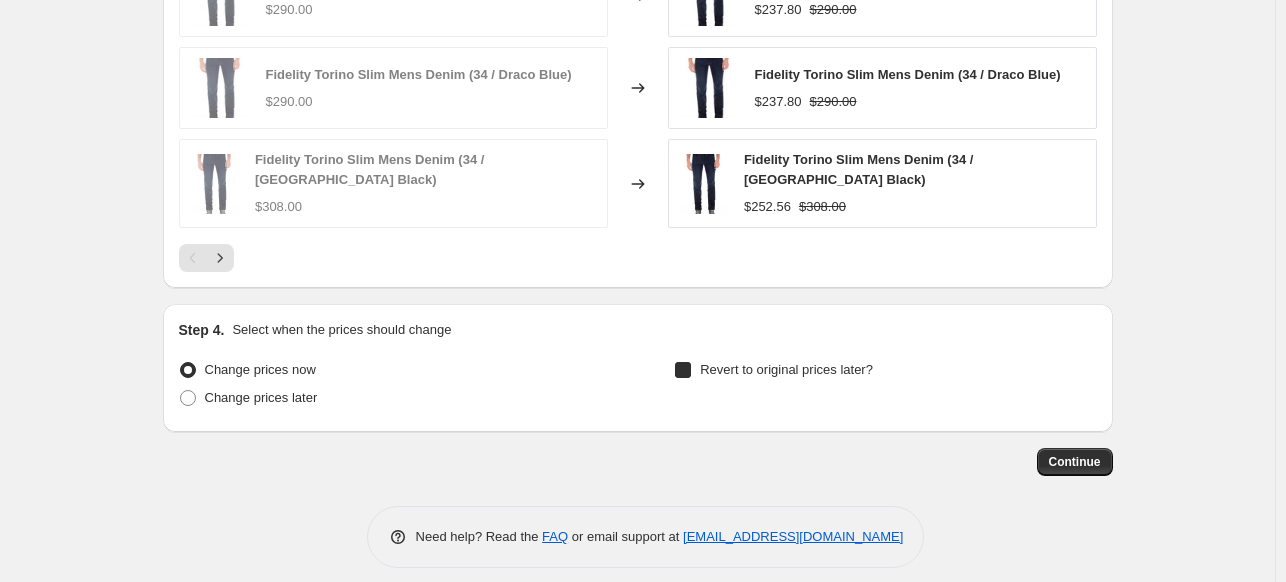 checkbox on "true" 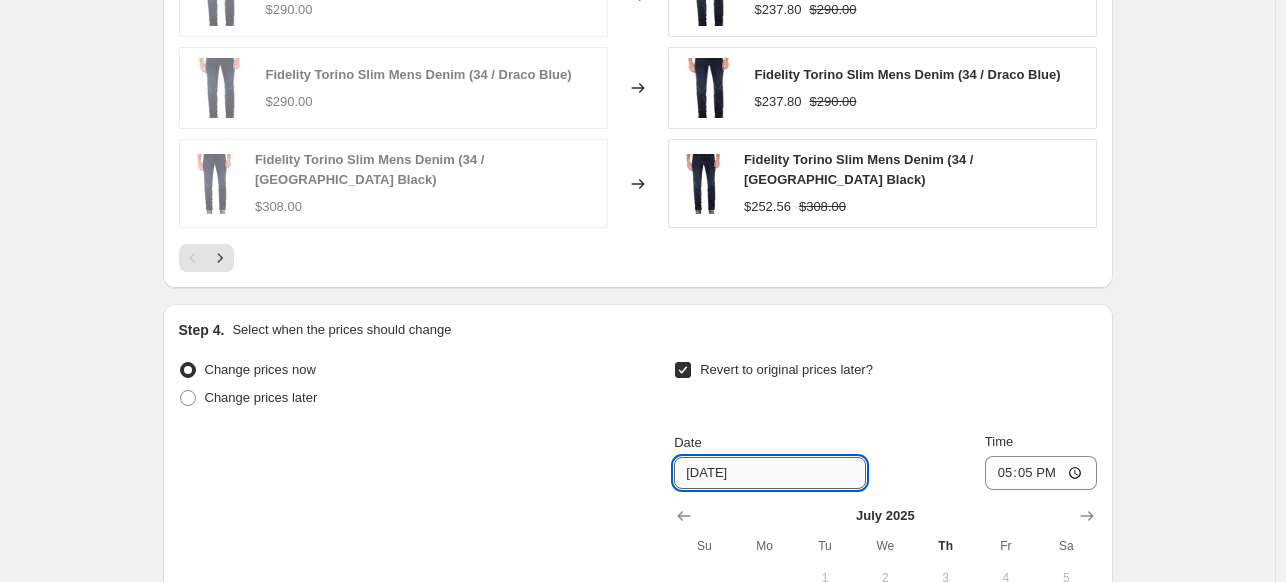 click on "[DATE]" at bounding box center (770, 473) 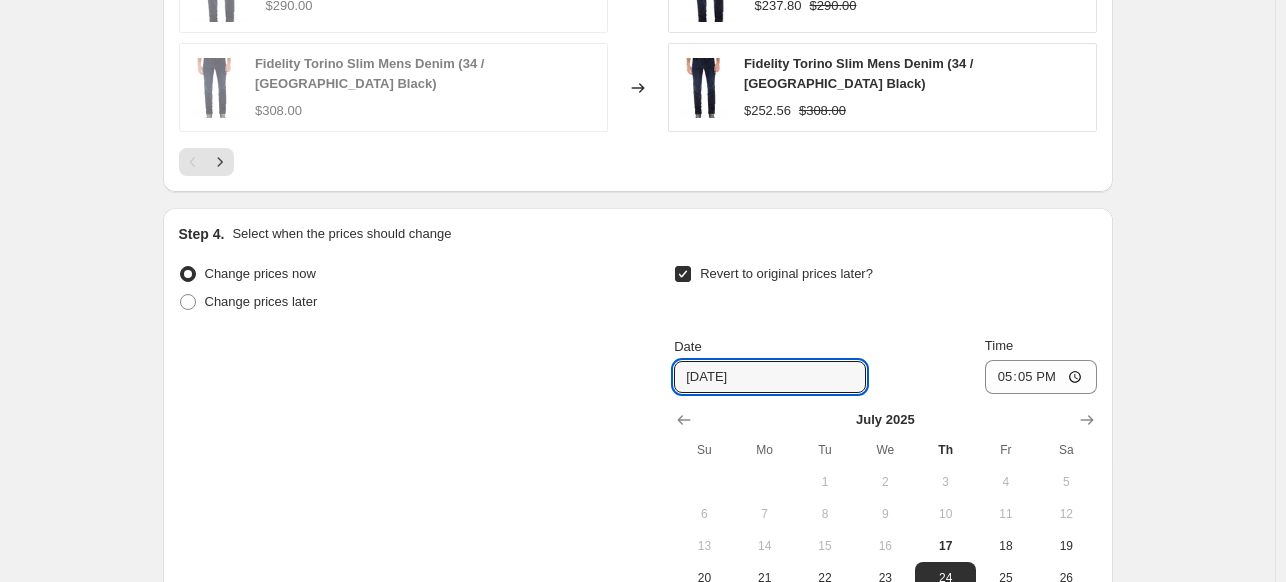 scroll, scrollTop: 1575, scrollLeft: 0, axis: vertical 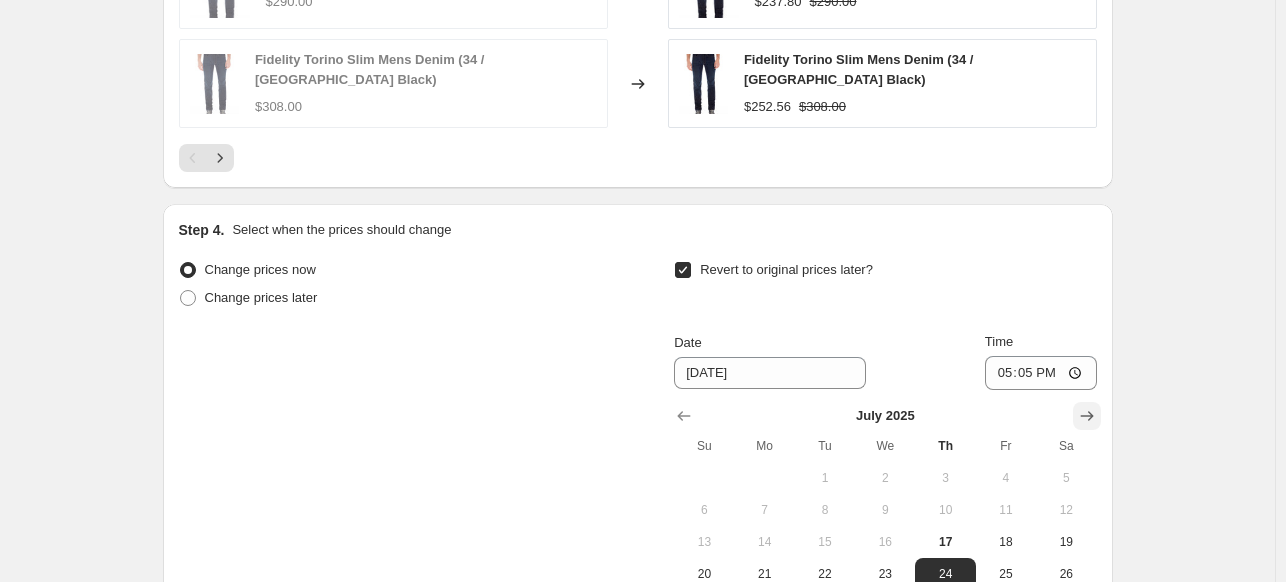 click 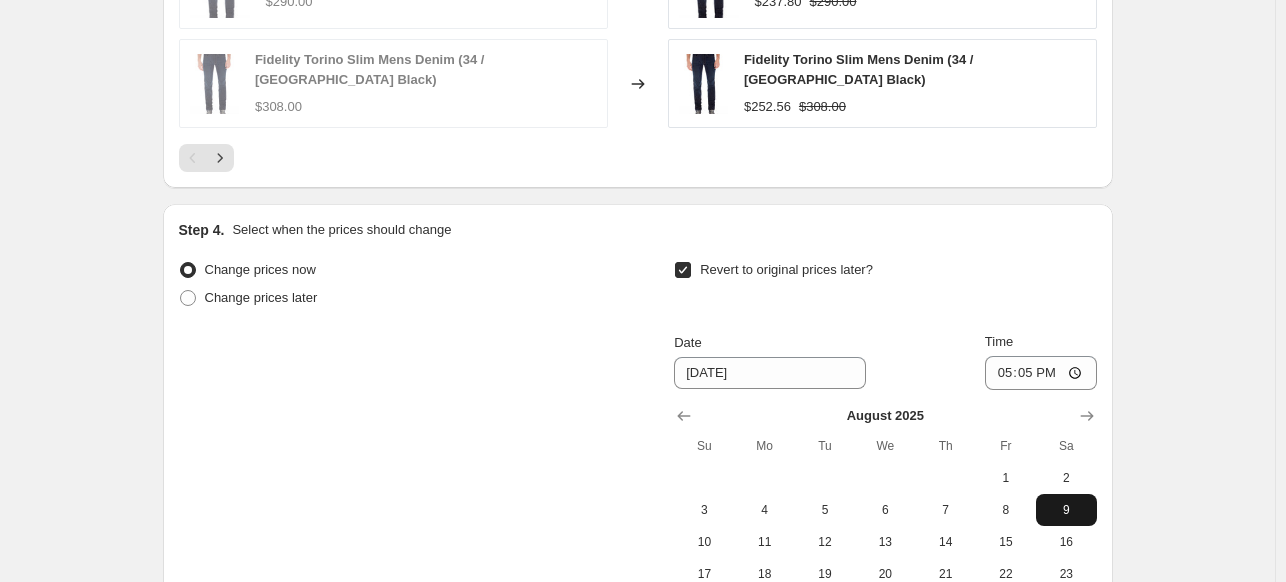 click on "9" at bounding box center (1066, 510) 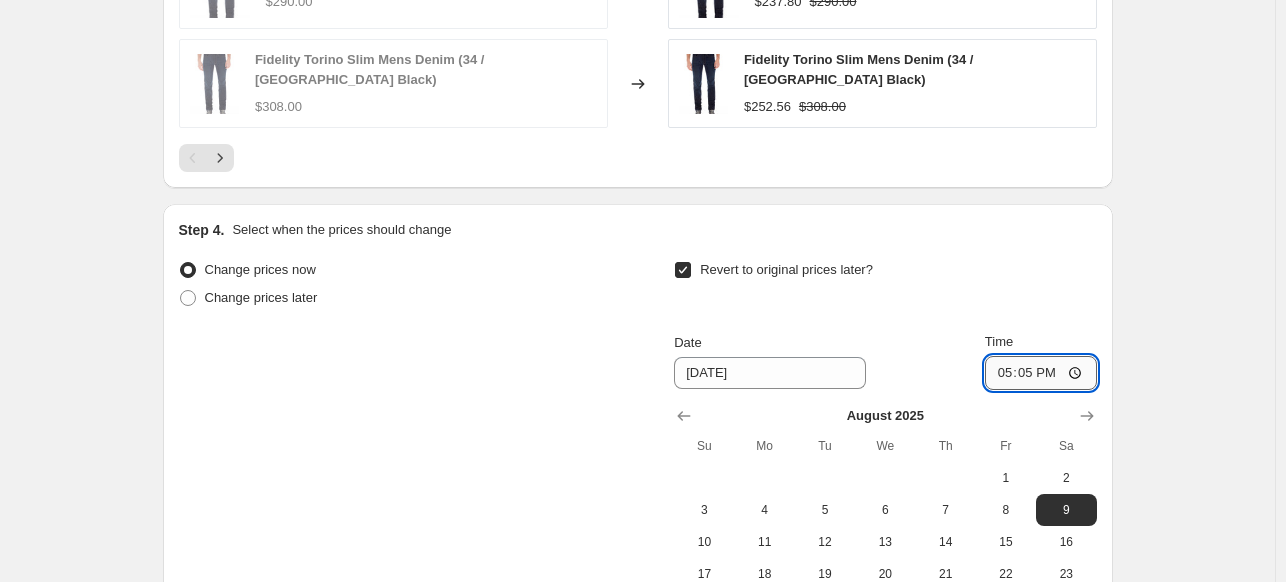 click on "17:05" at bounding box center (1041, 373) 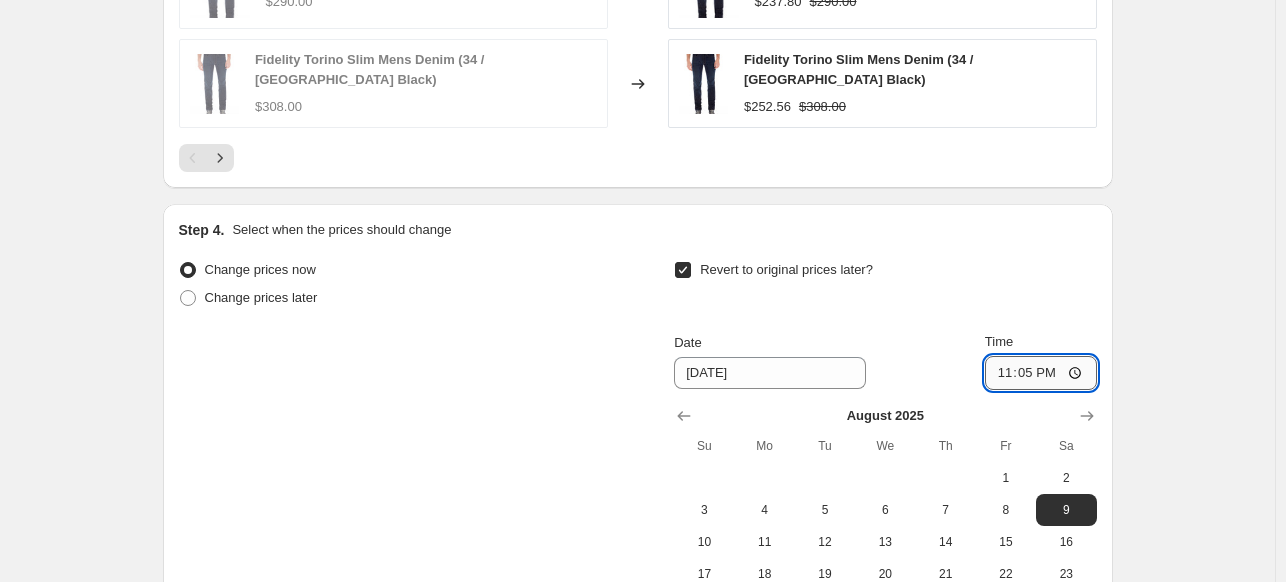 type on "23:59" 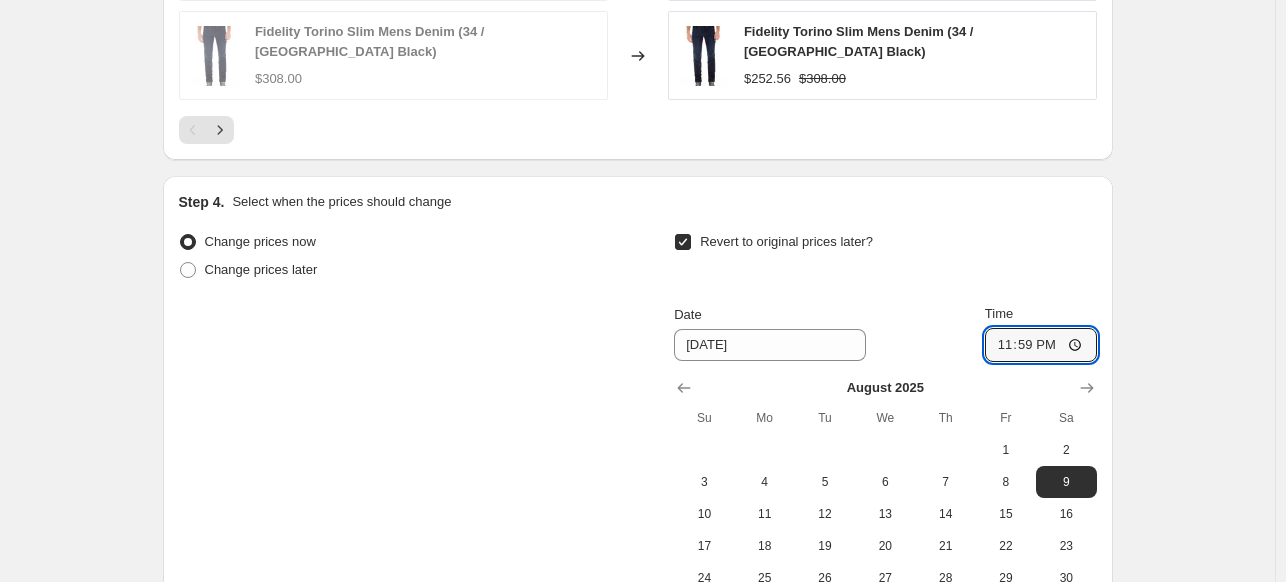 scroll, scrollTop: 1849, scrollLeft: 0, axis: vertical 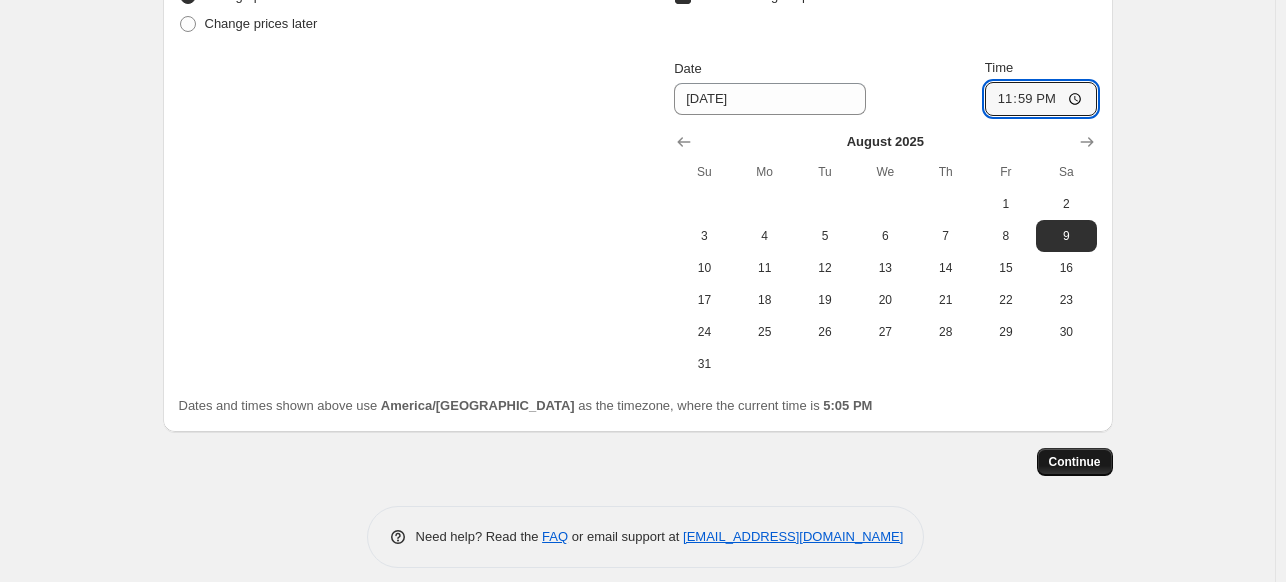 click on "Continue" at bounding box center [1075, 462] 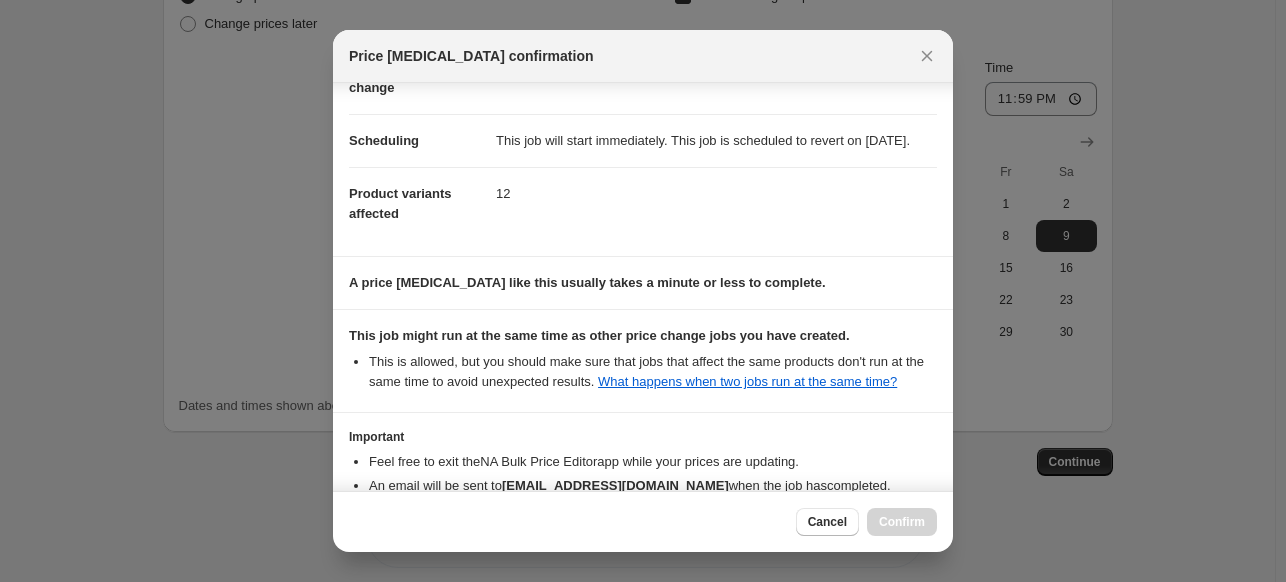 scroll, scrollTop: 278, scrollLeft: 0, axis: vertical 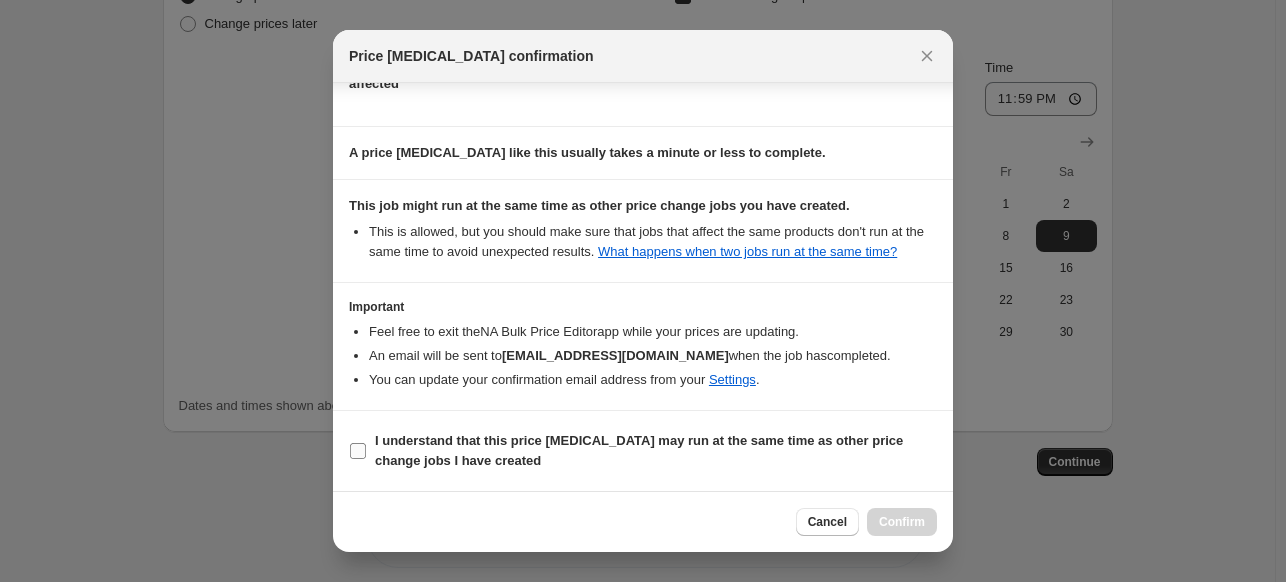 click on "I understand that this price [MEDICAL_DATA] may run at the same time as other price change jobs I have created" at bounding box center (639, 450) 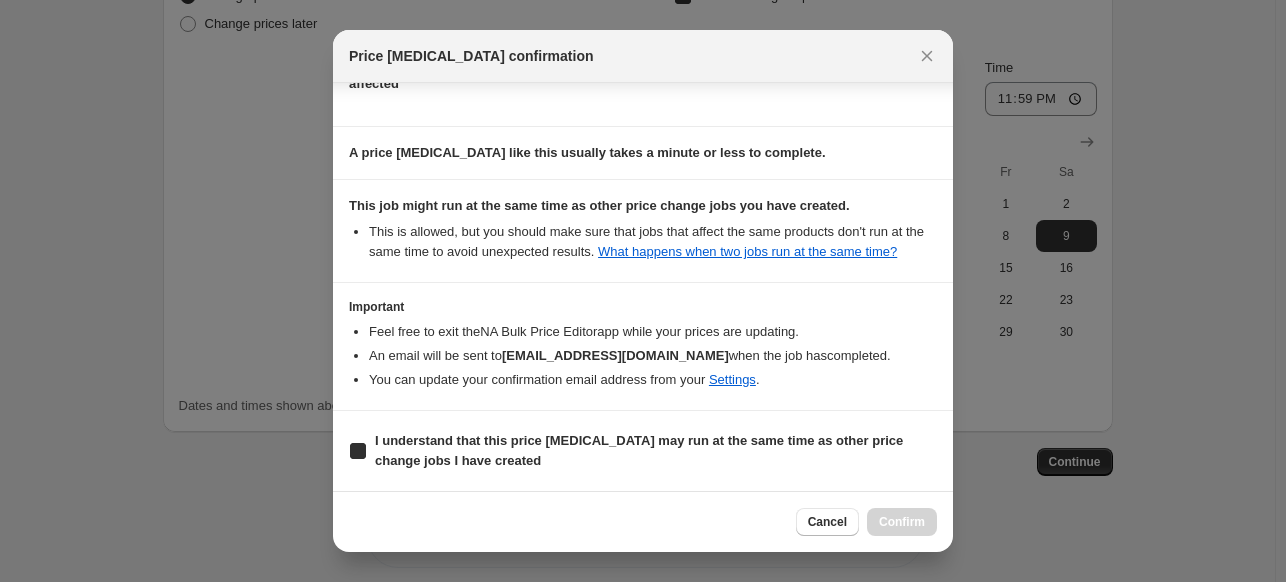 checkbox on "true" 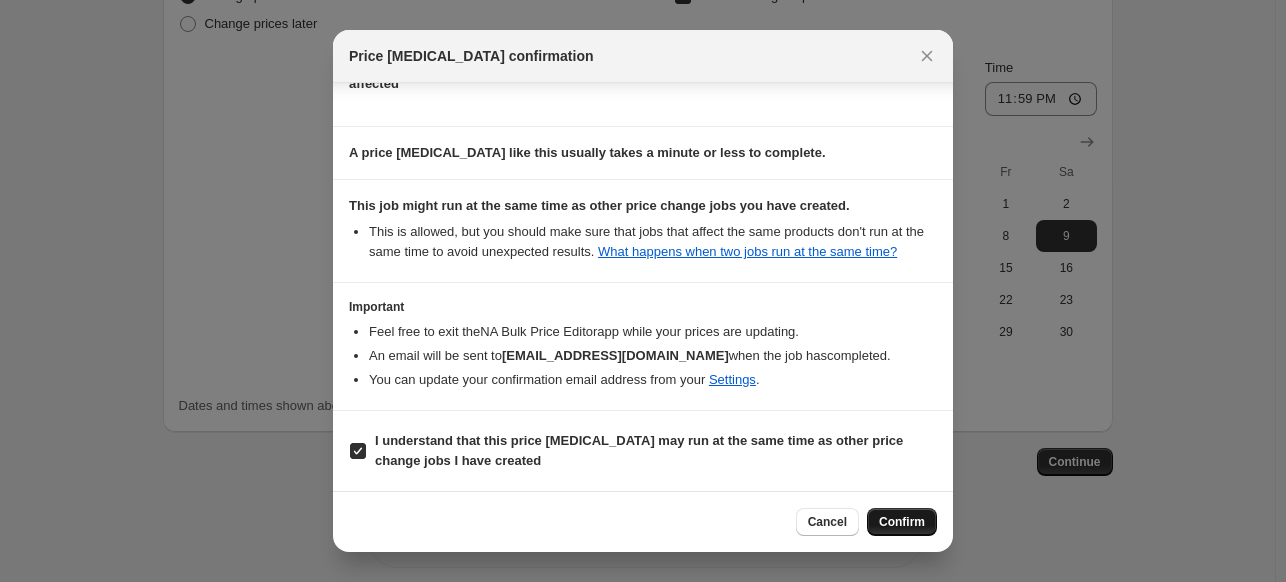 click on "Confirm" at bounding box center [902, 522] 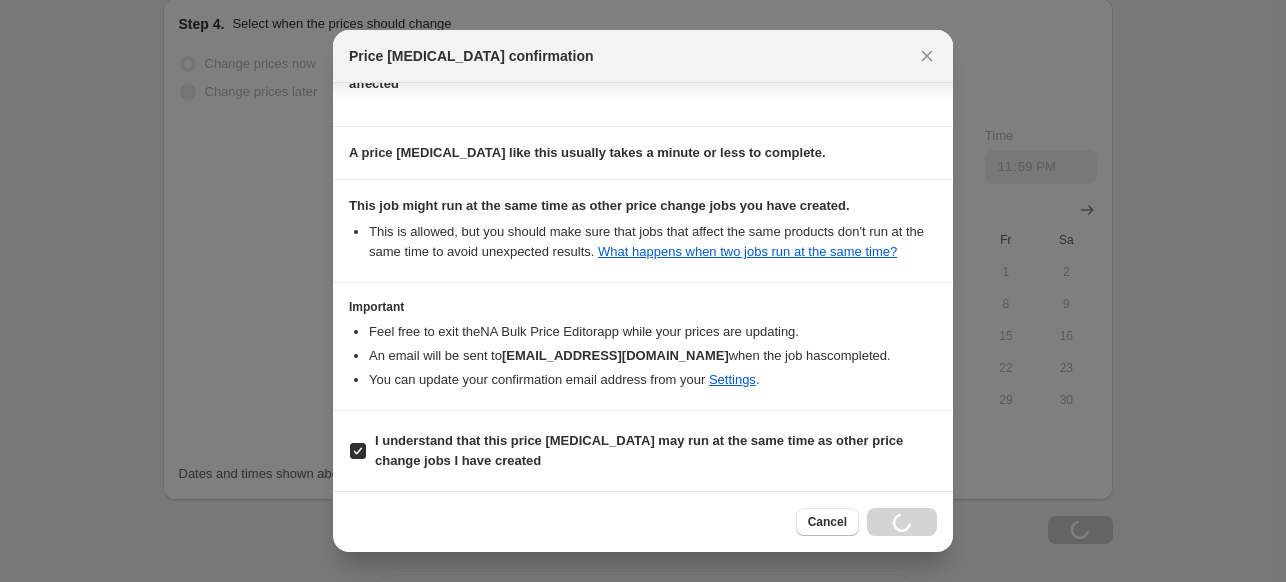 scroll, scrollTop: 1917, scrollLeft: 0, axis: vertical 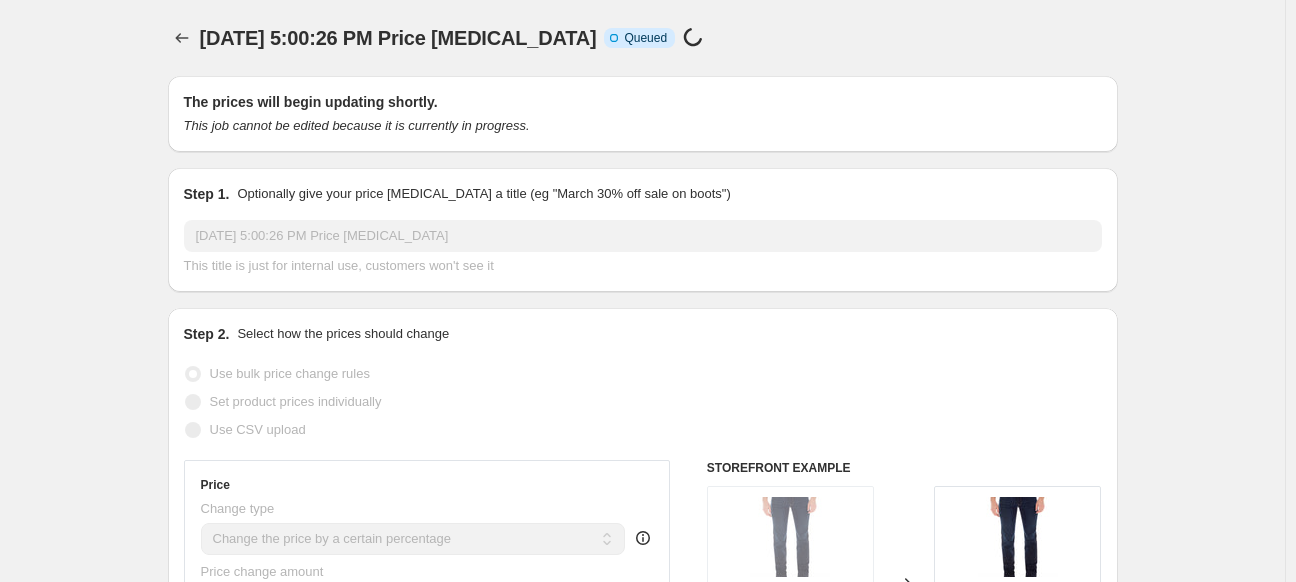 select on "percentage" 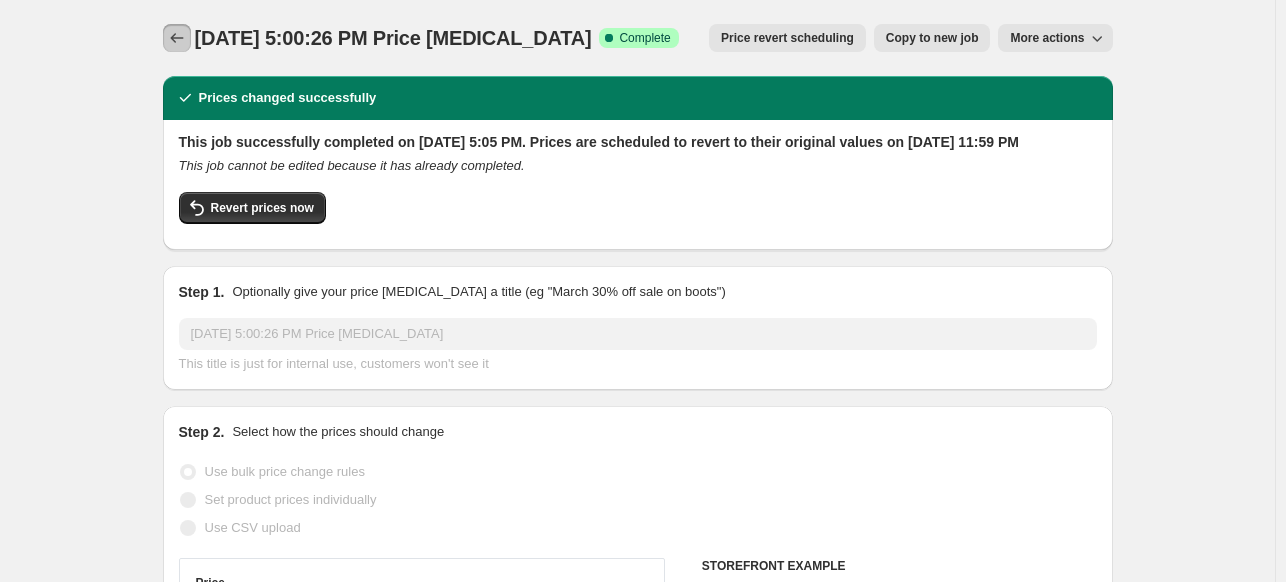 click at bounding box center [177, 38] 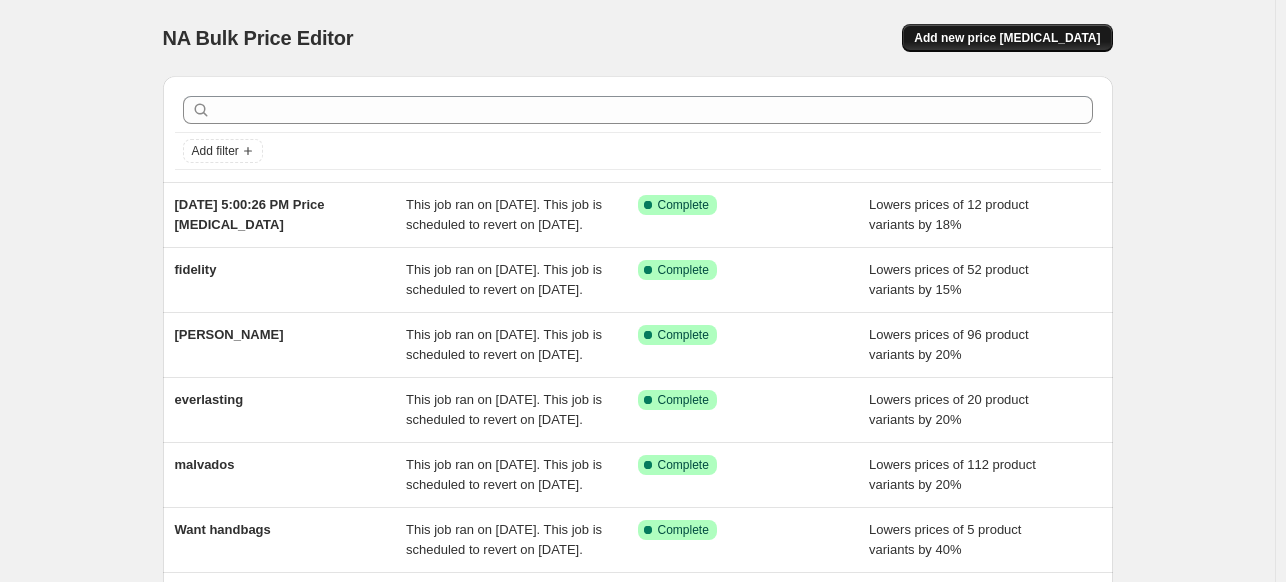 click on "Add new price [MEDICAL_DATA]" at bounding box center (1007, 38) 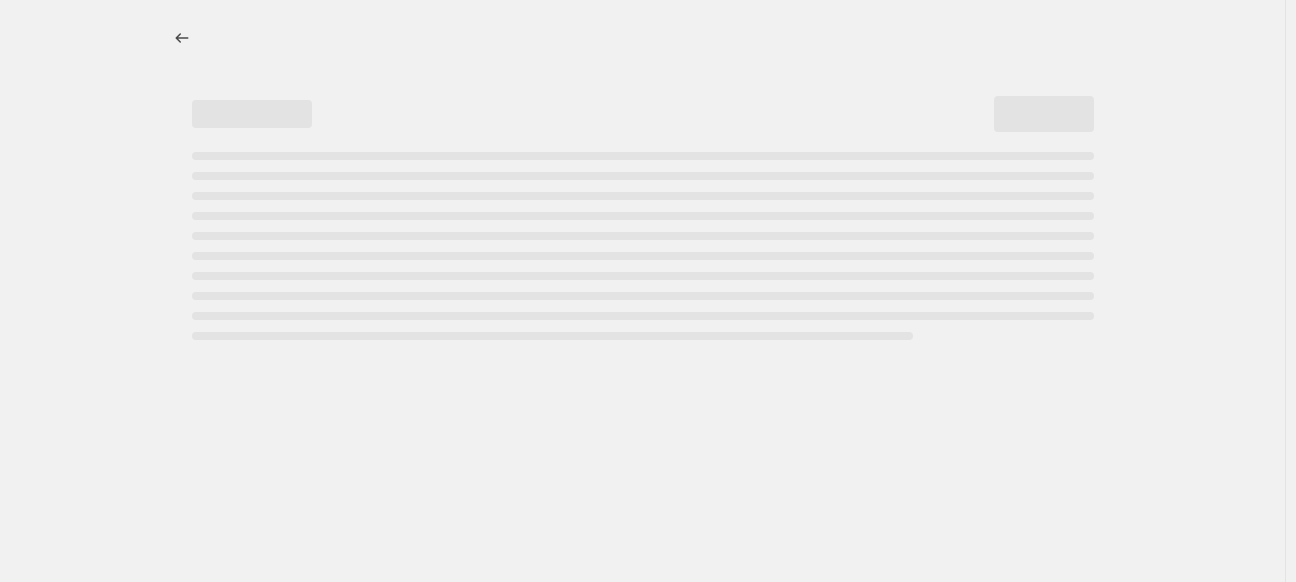 select on "percentage" 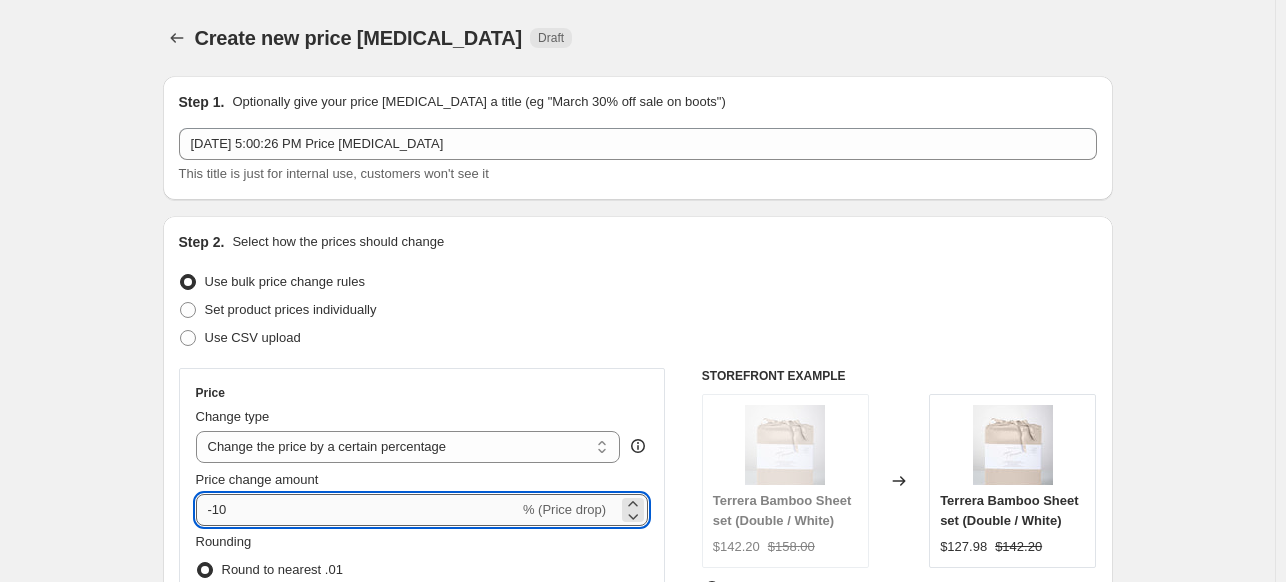 click on "-10" at bounding box center [357, 510] 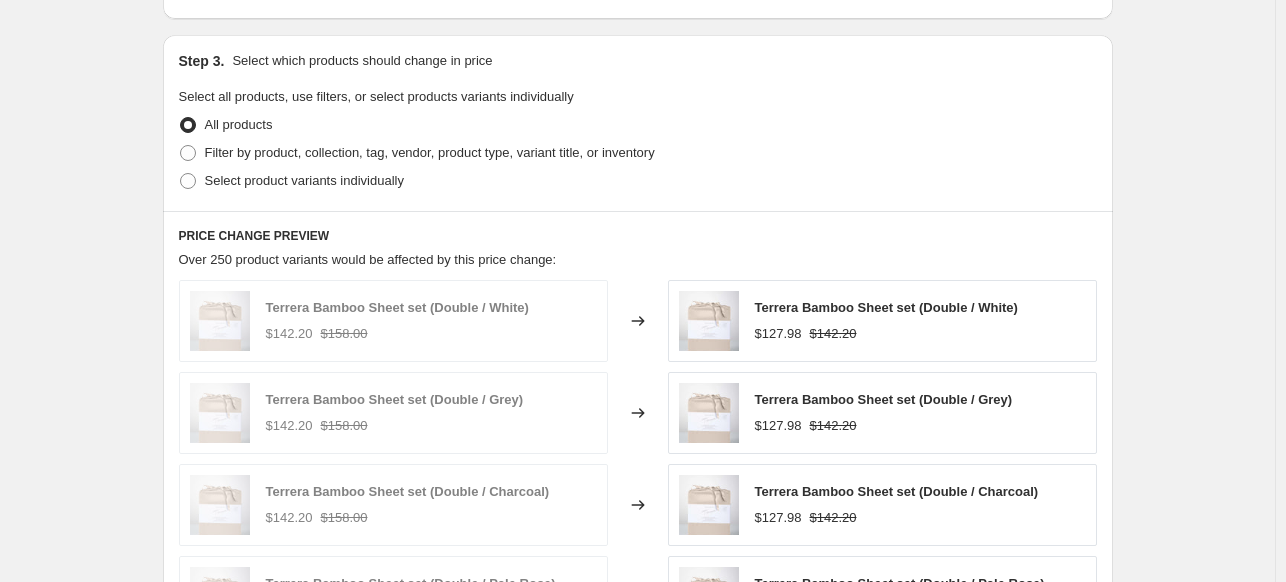 scroll, scrollTop: 900, scrollLeft: 0, axis: vertical 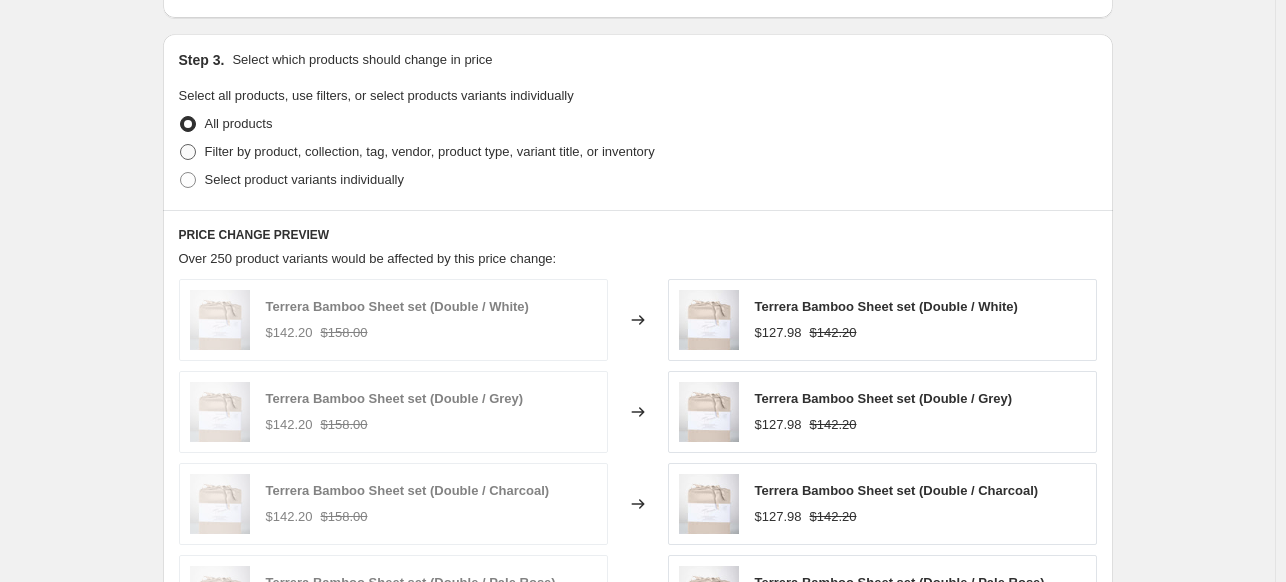 type on "-40" 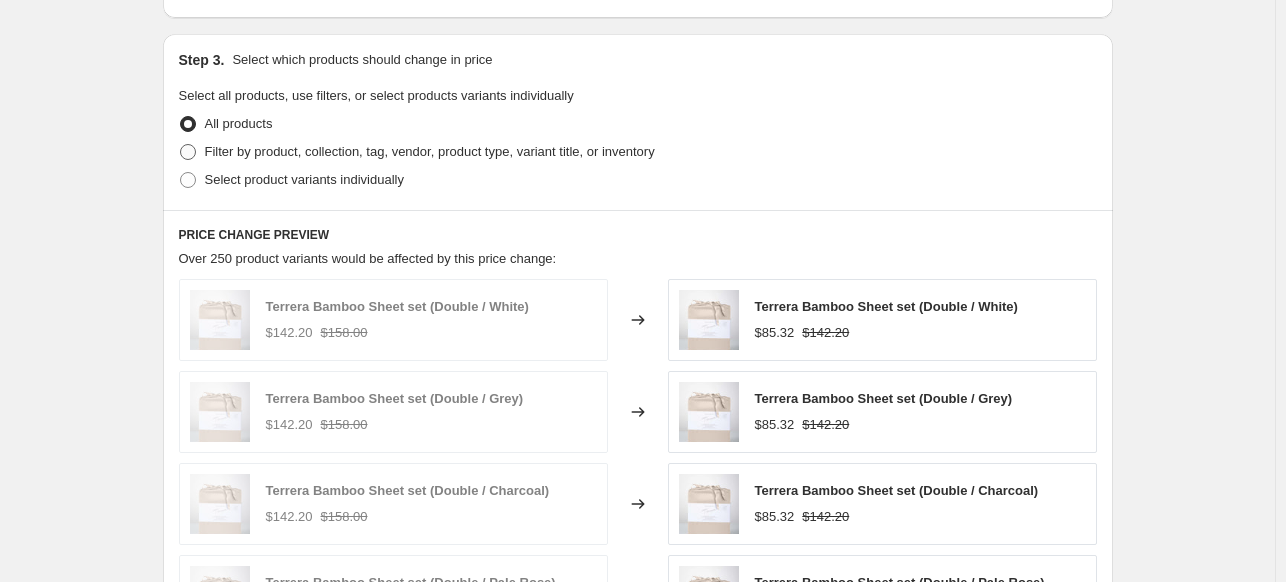 click on "Filter by product, collection, tag, vendor, product type, variant title, or inventory" at bounding box center (430, 151) 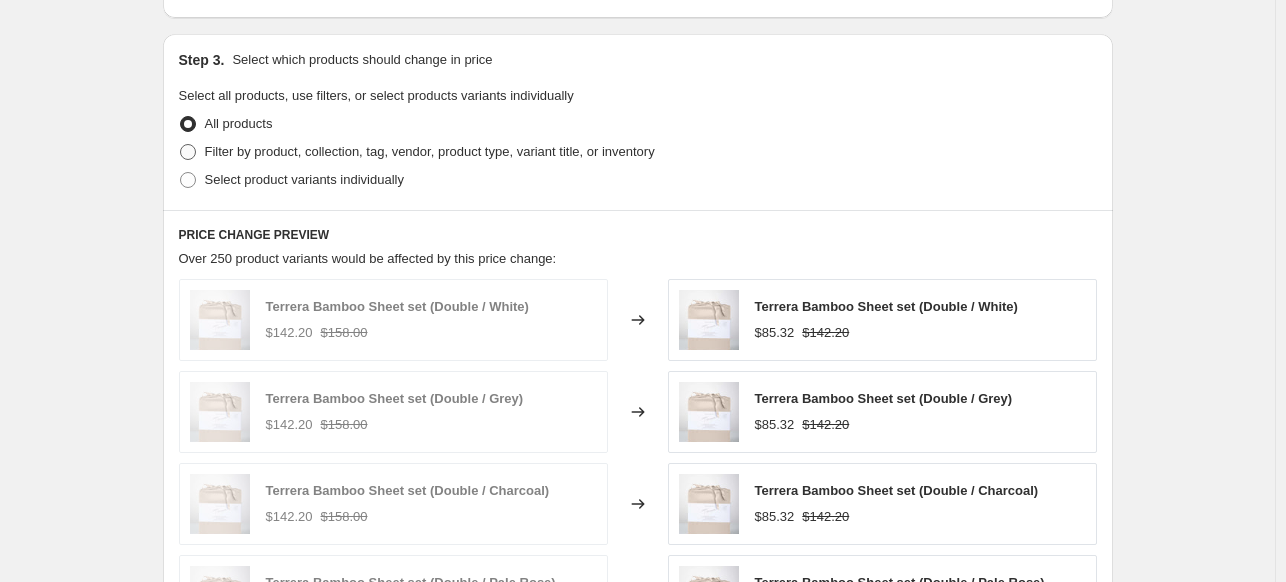 radio on "true" 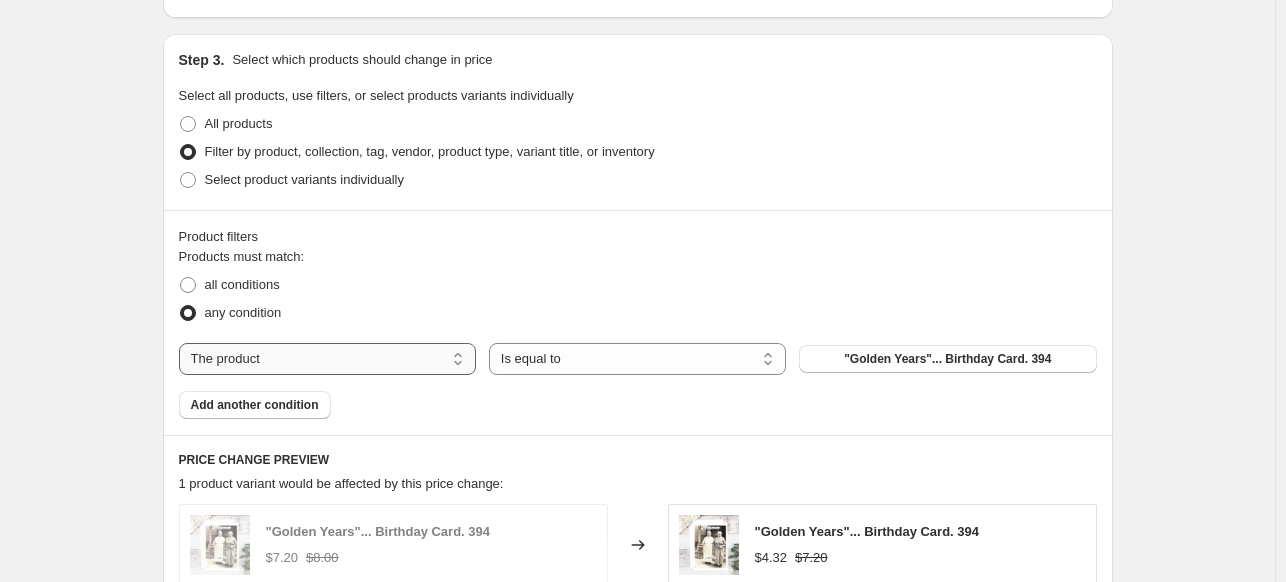 drag, startPoint x: 429, startPoint y: 349, endPoint x: 412, endPoint y: 356, distance: 18.384777 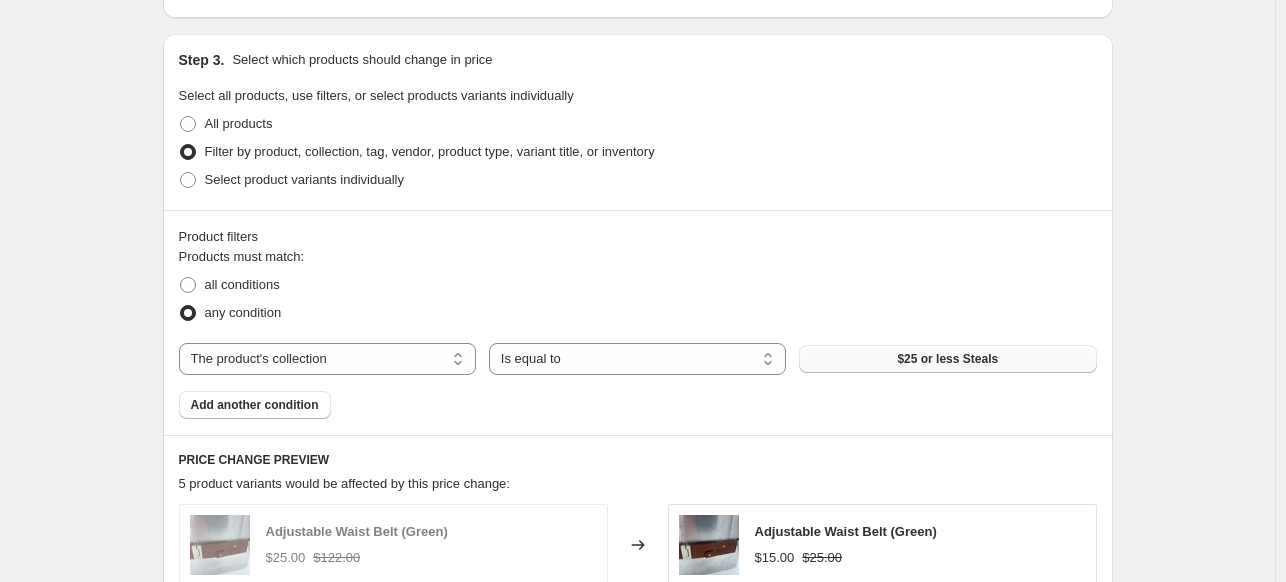 click on "$25 or less Steals" at bounding box center [947, 359] 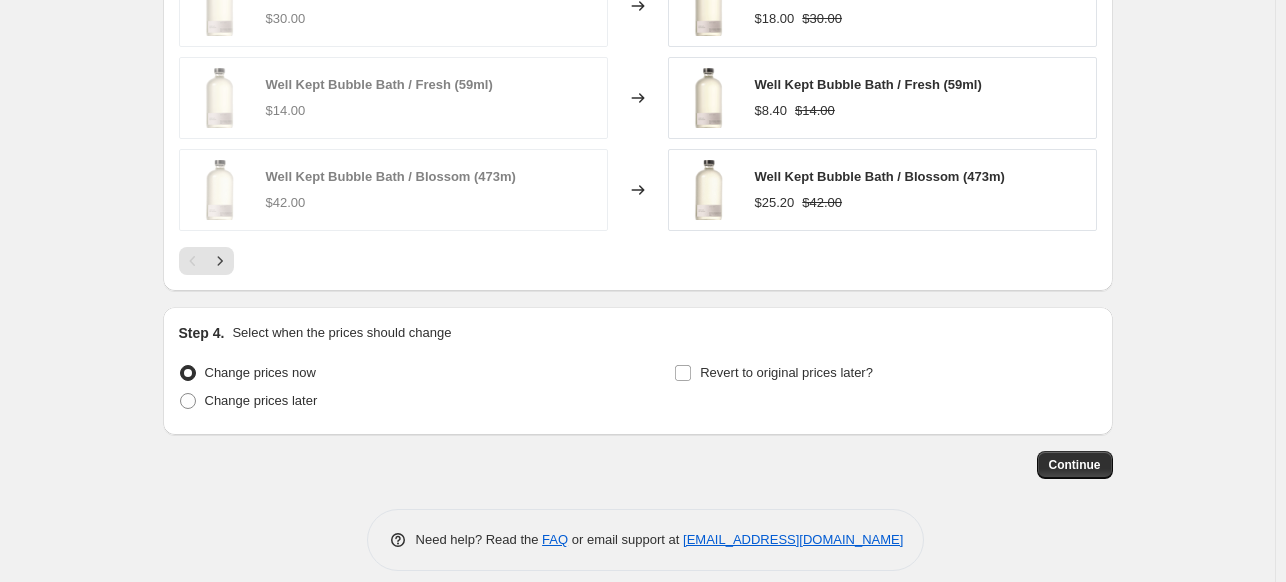 scroll, scrollTop: 1639, scrollLeft: 0, axis: vertical 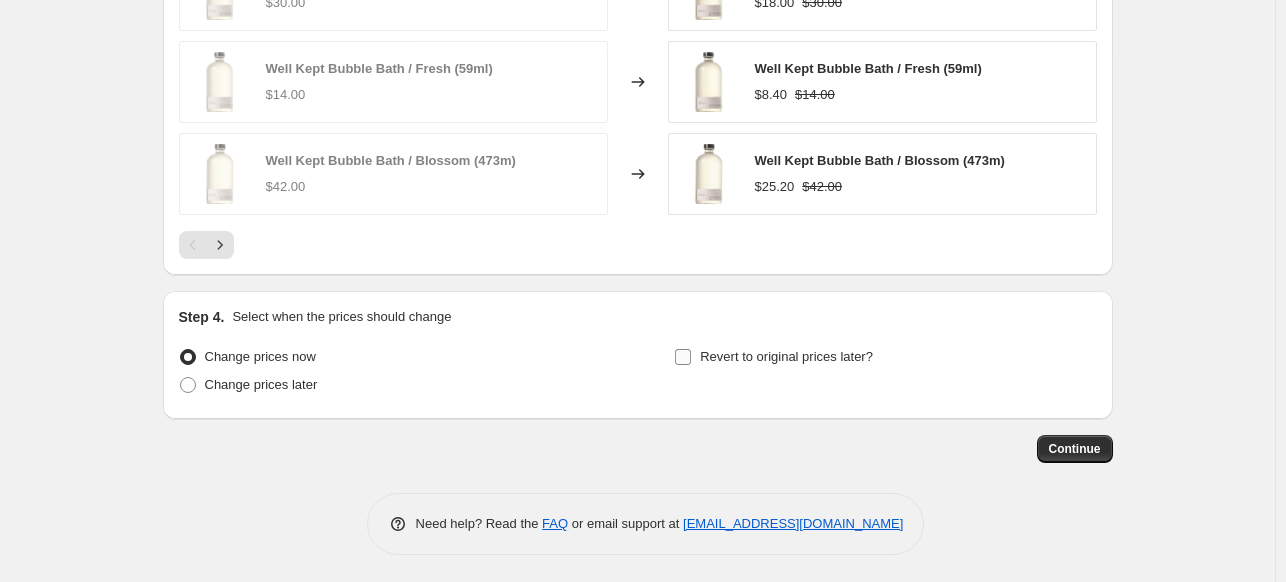 click on "Revert to original prices later?" at bounding box center [786, 356] 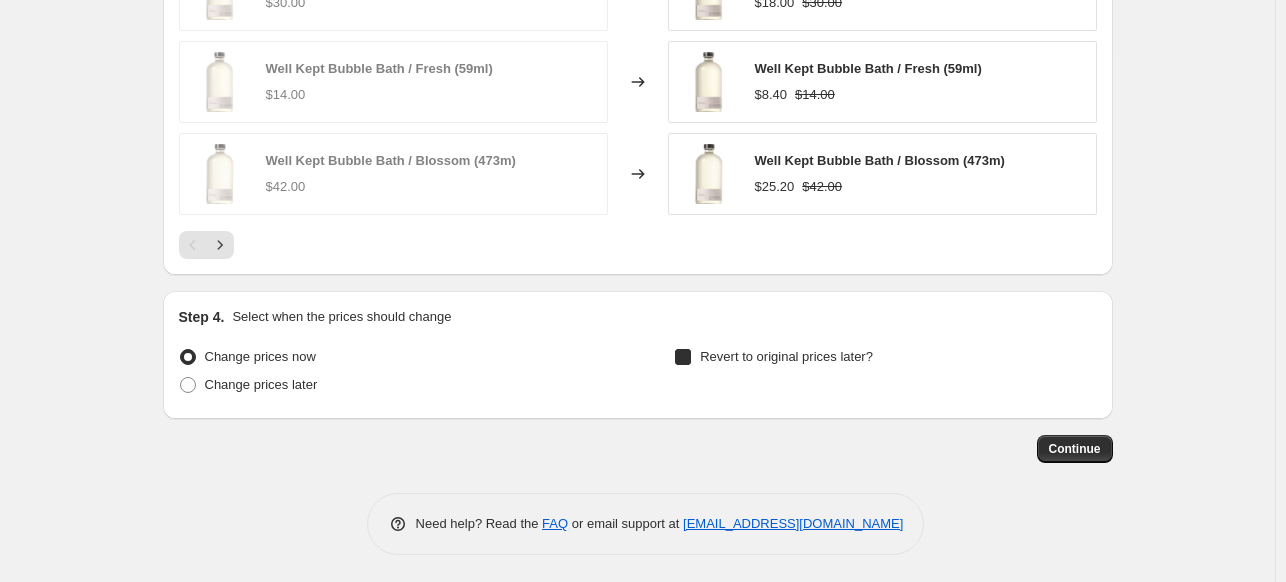 checkbox on "true" 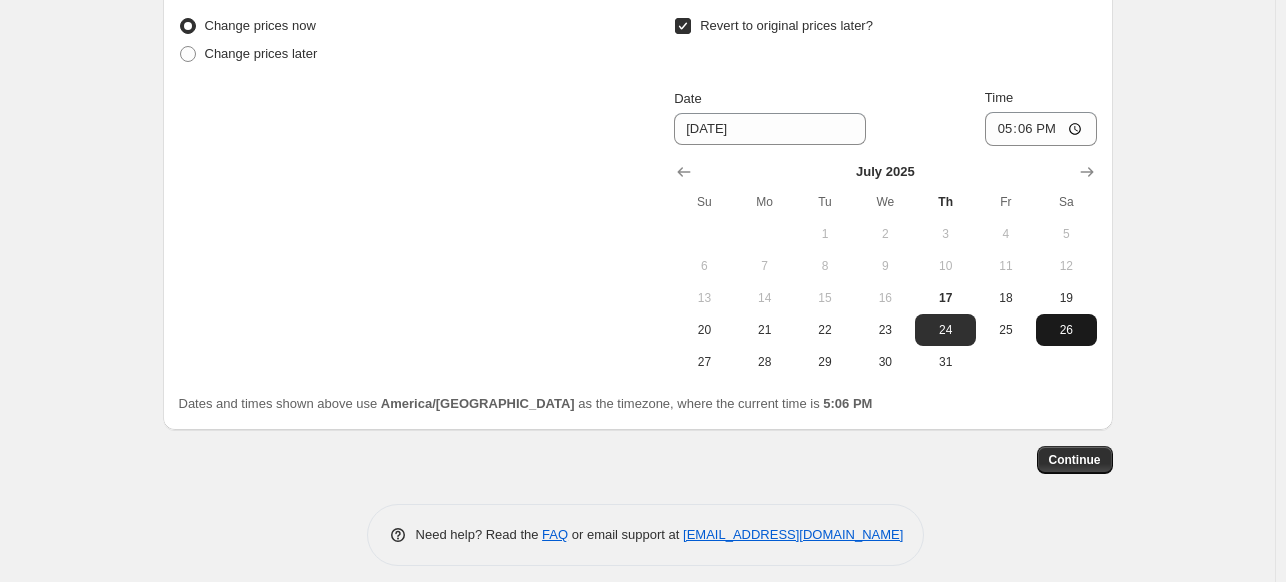 scroll, scrollTop: 1981, scrollLeft: 0, axis: vertical 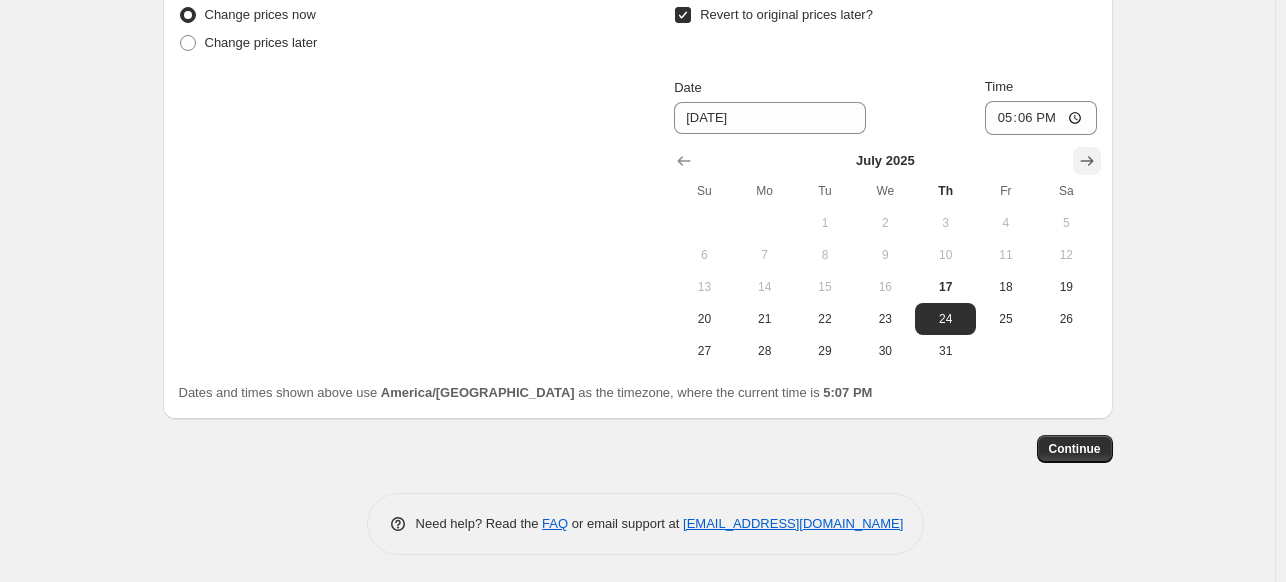 click 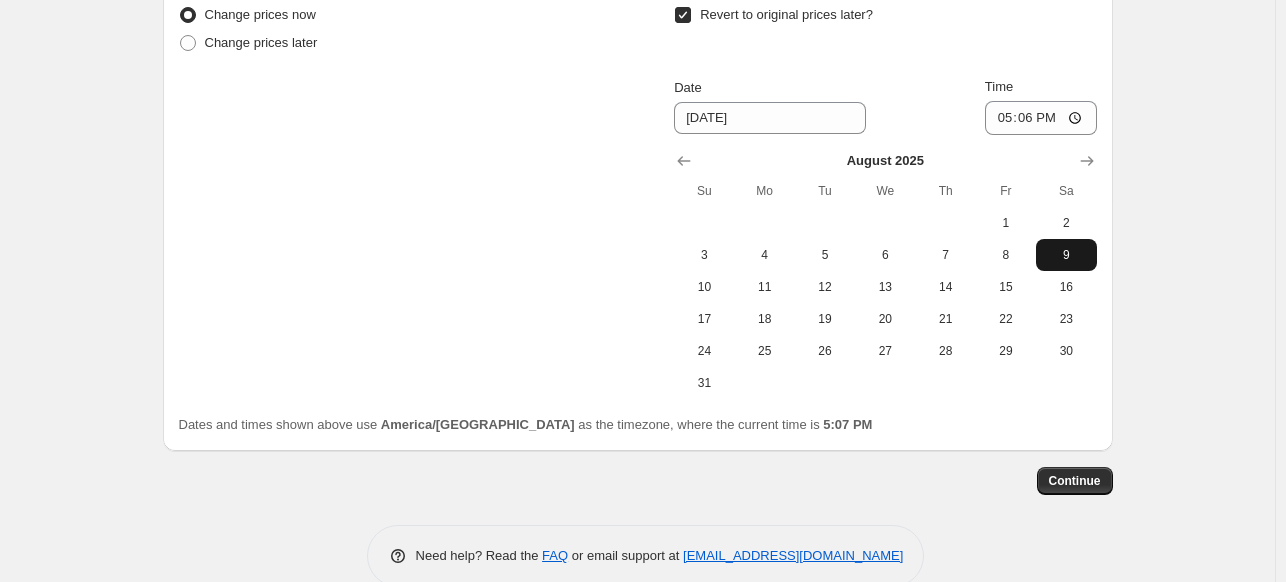click on "9" at bounding box center (1066, 255) 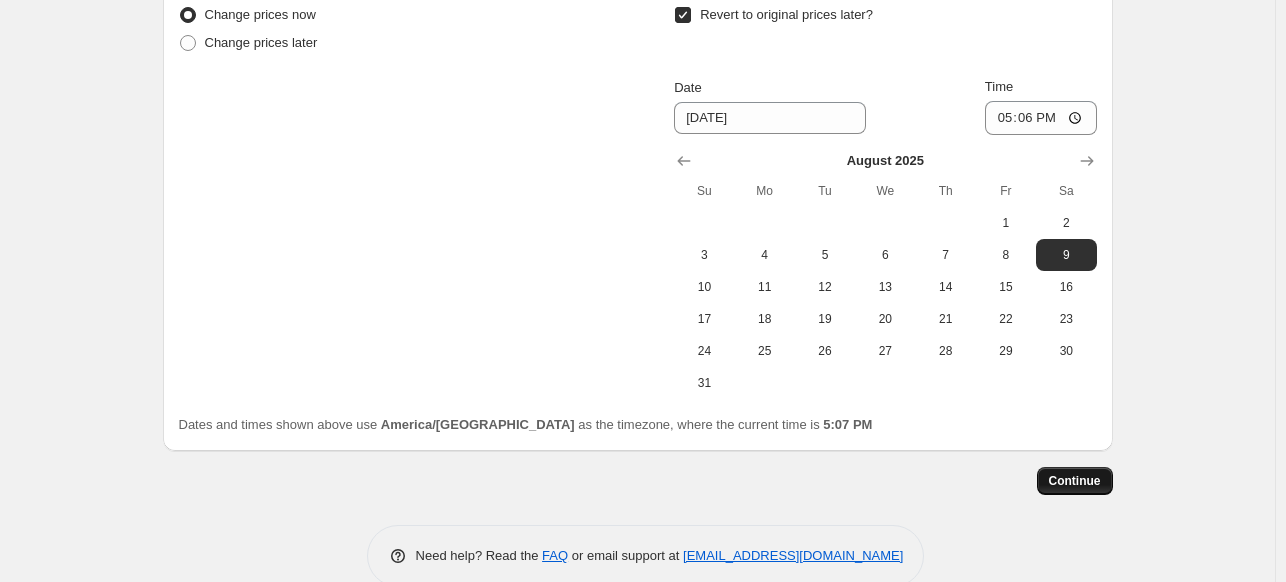 click on "Continue" at bounding box center [1075, 481] 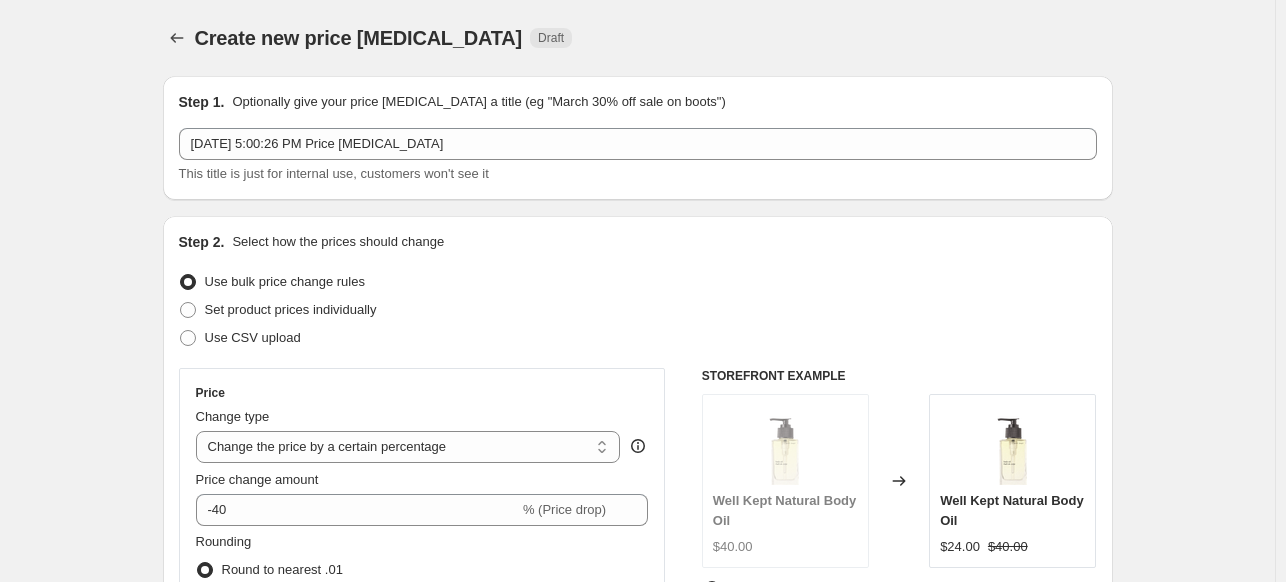 scroll, scrollTop: 1981, scrollLeft: 0, axis: vertical 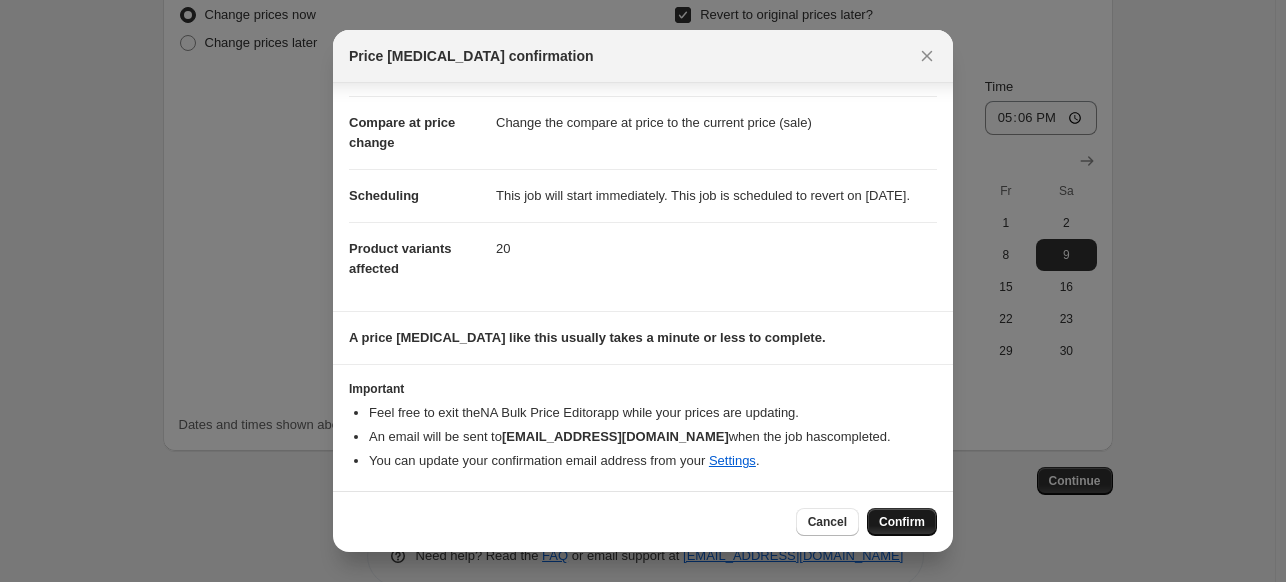click on "Confirm" at bounding box center (902, 522) 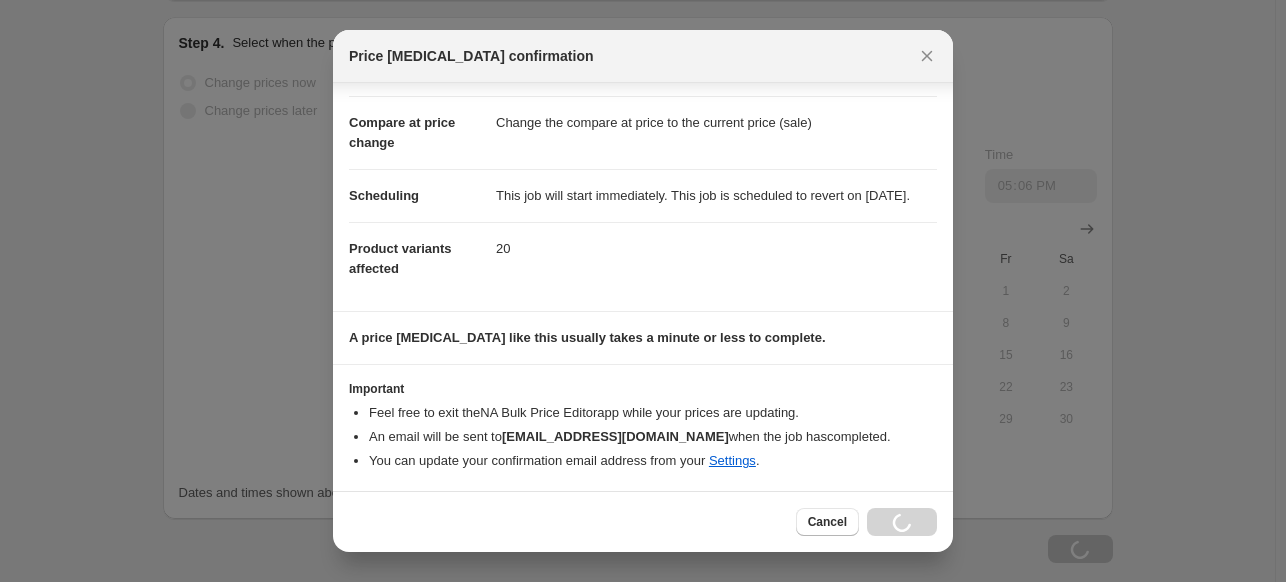 scroll, scrollTop: 2049, scrollLeft: 0, axis: vertical 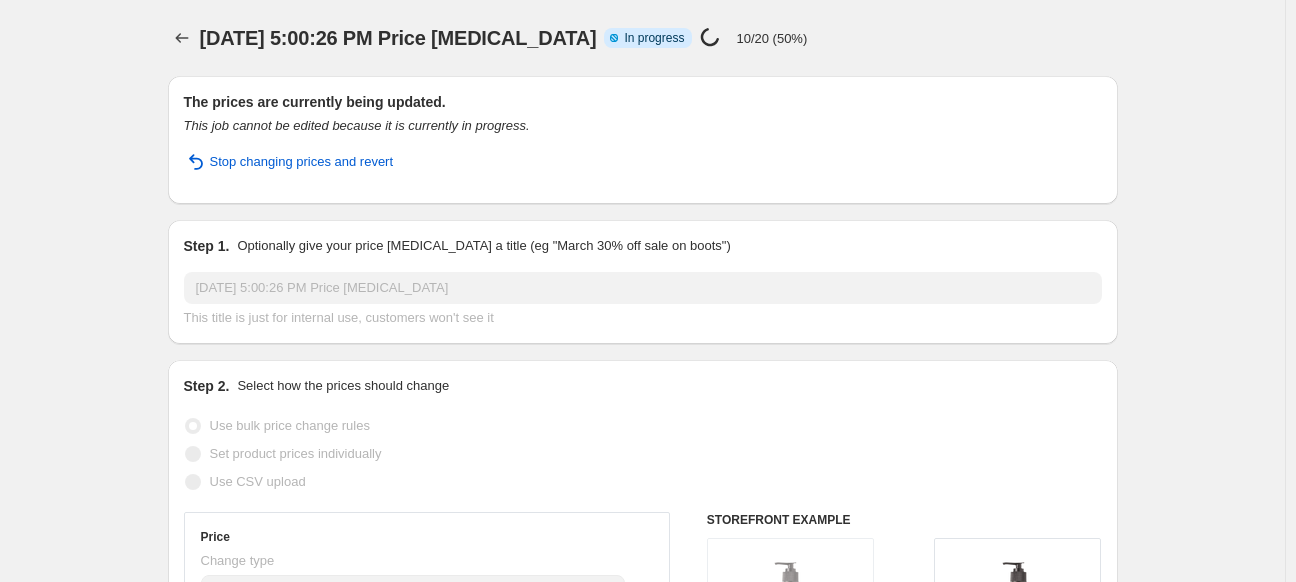 select on "percentage" 